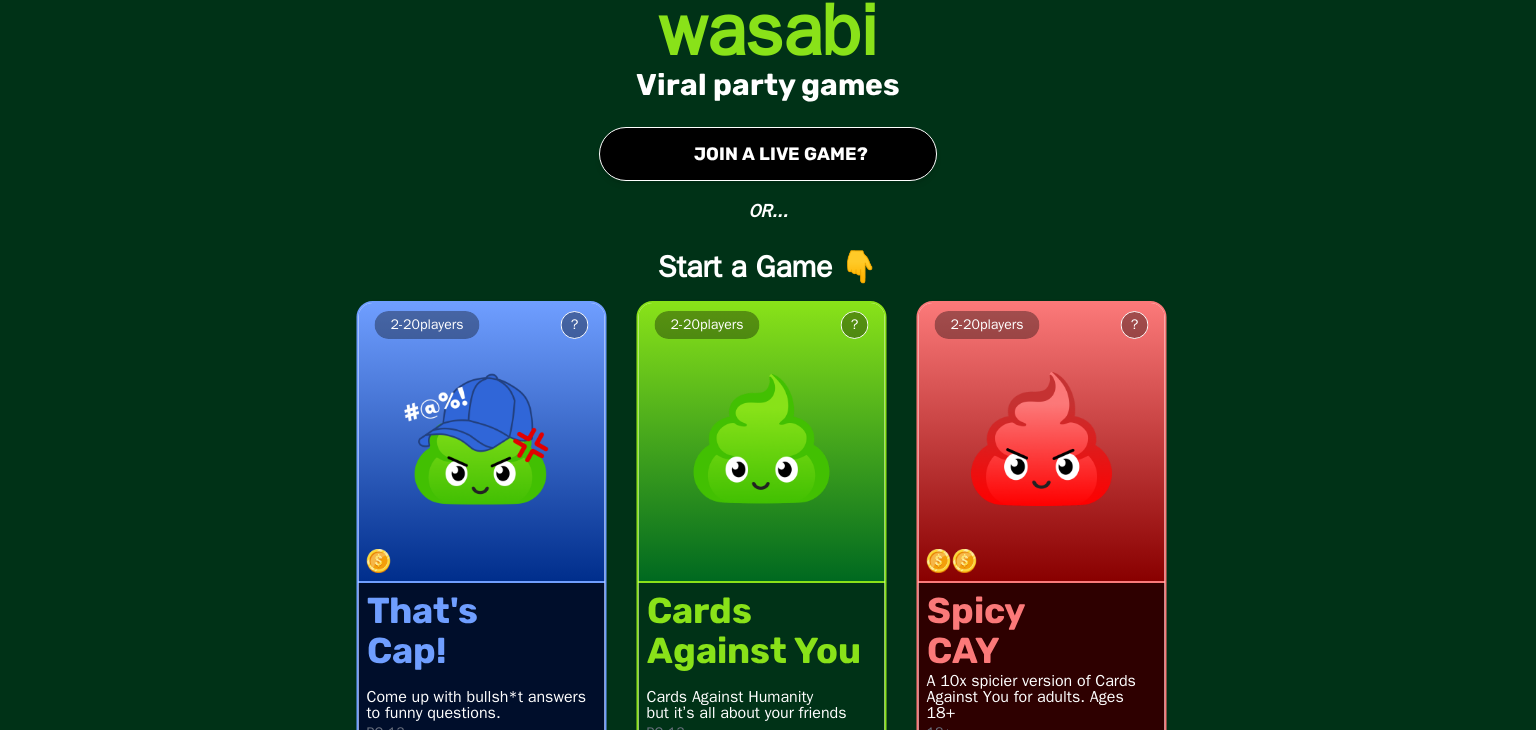 scroll, scrollTop: 0, scrollLeft: 0, axis: both 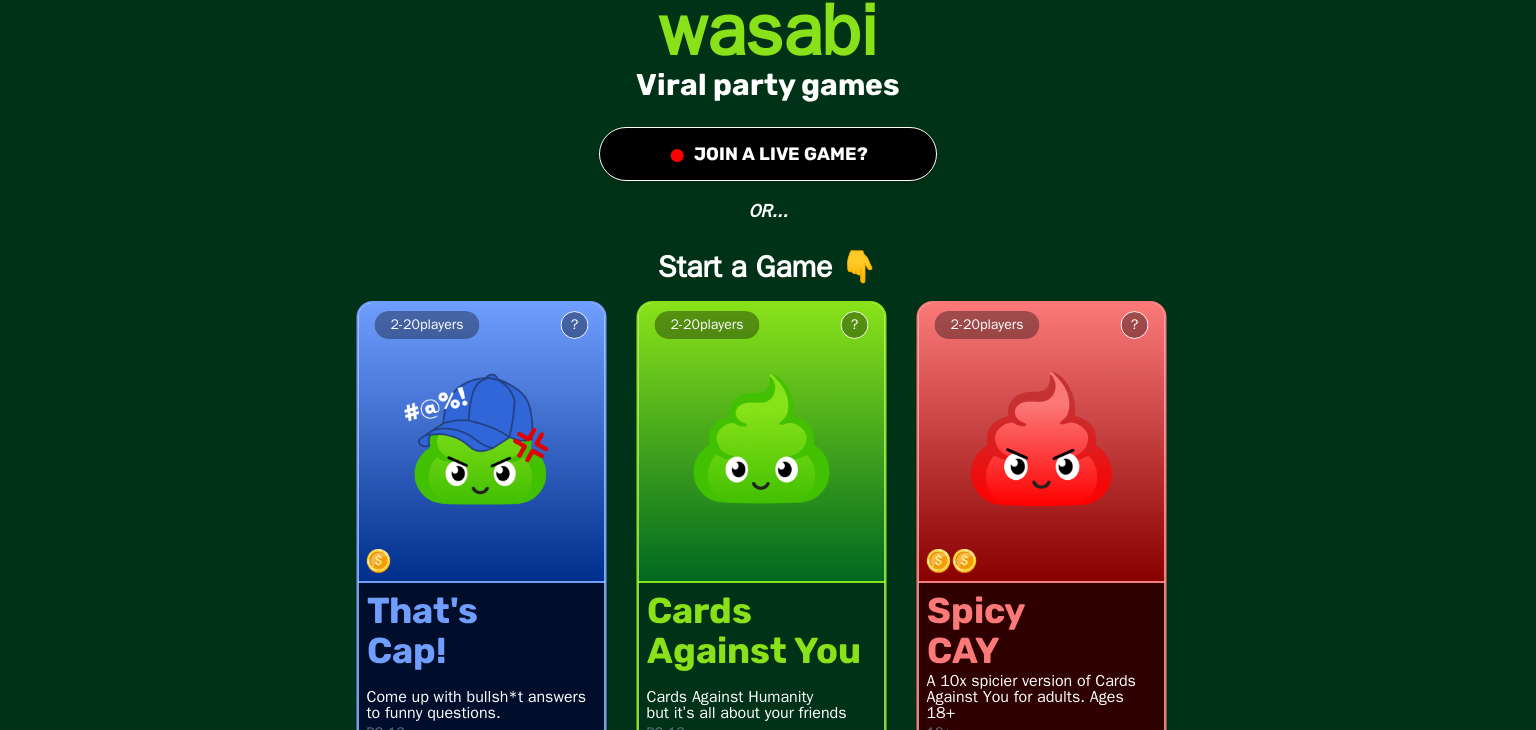 click on "● JOIN A LIVE GAME?" at bounding box center [768, 154] 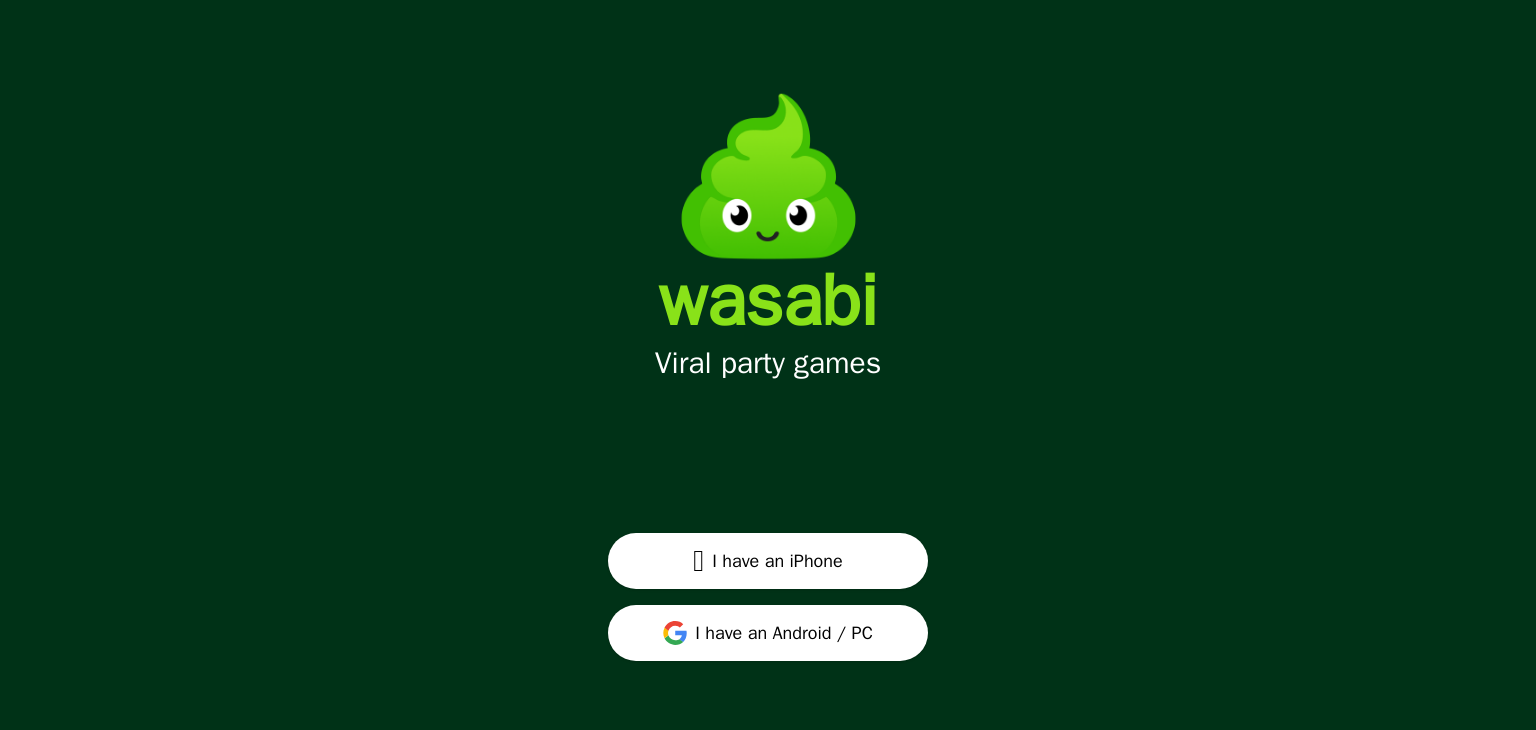 click on "I have an Android / PC" at bounding box center (768, 633) 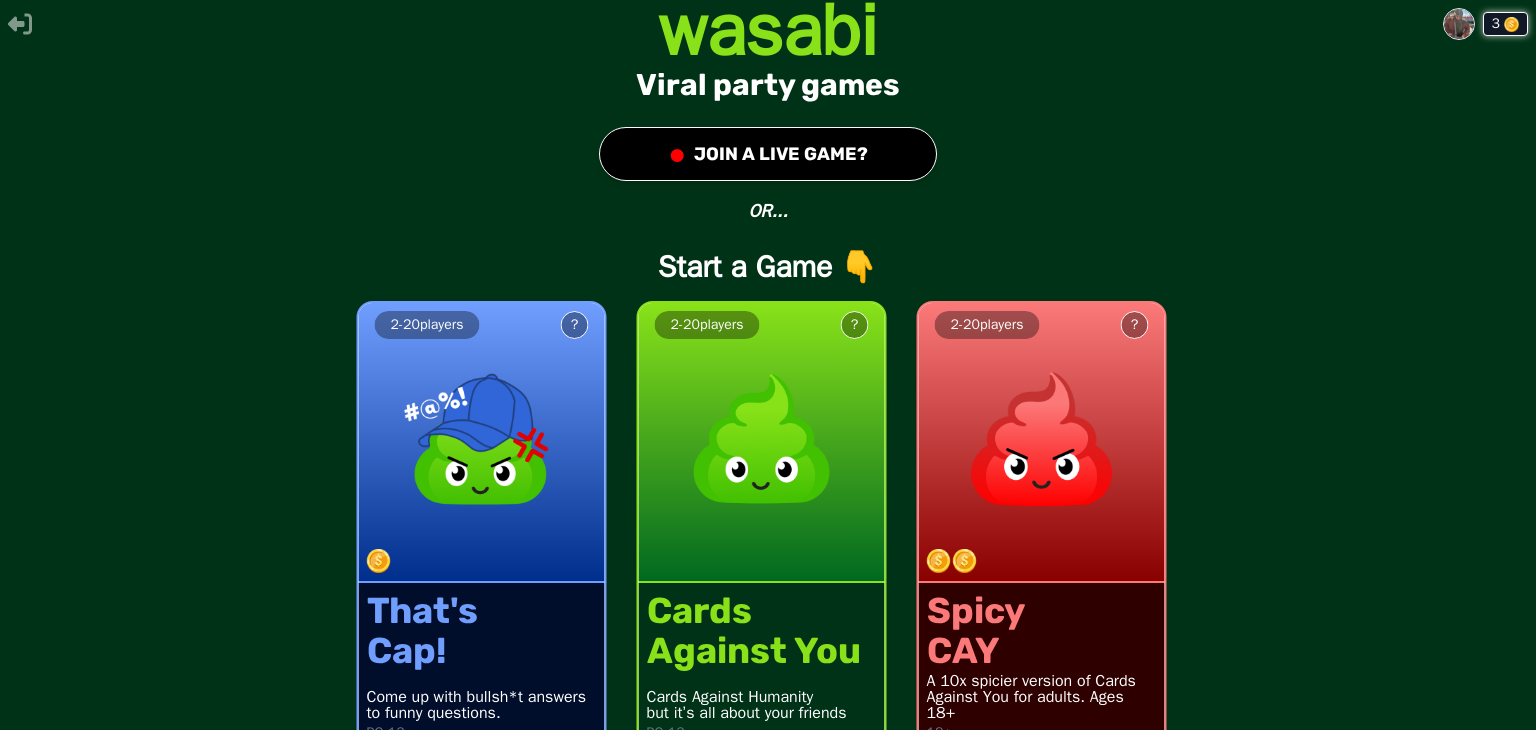 scroll, scrollTop: 0, scrollLeft: 0, axis: both 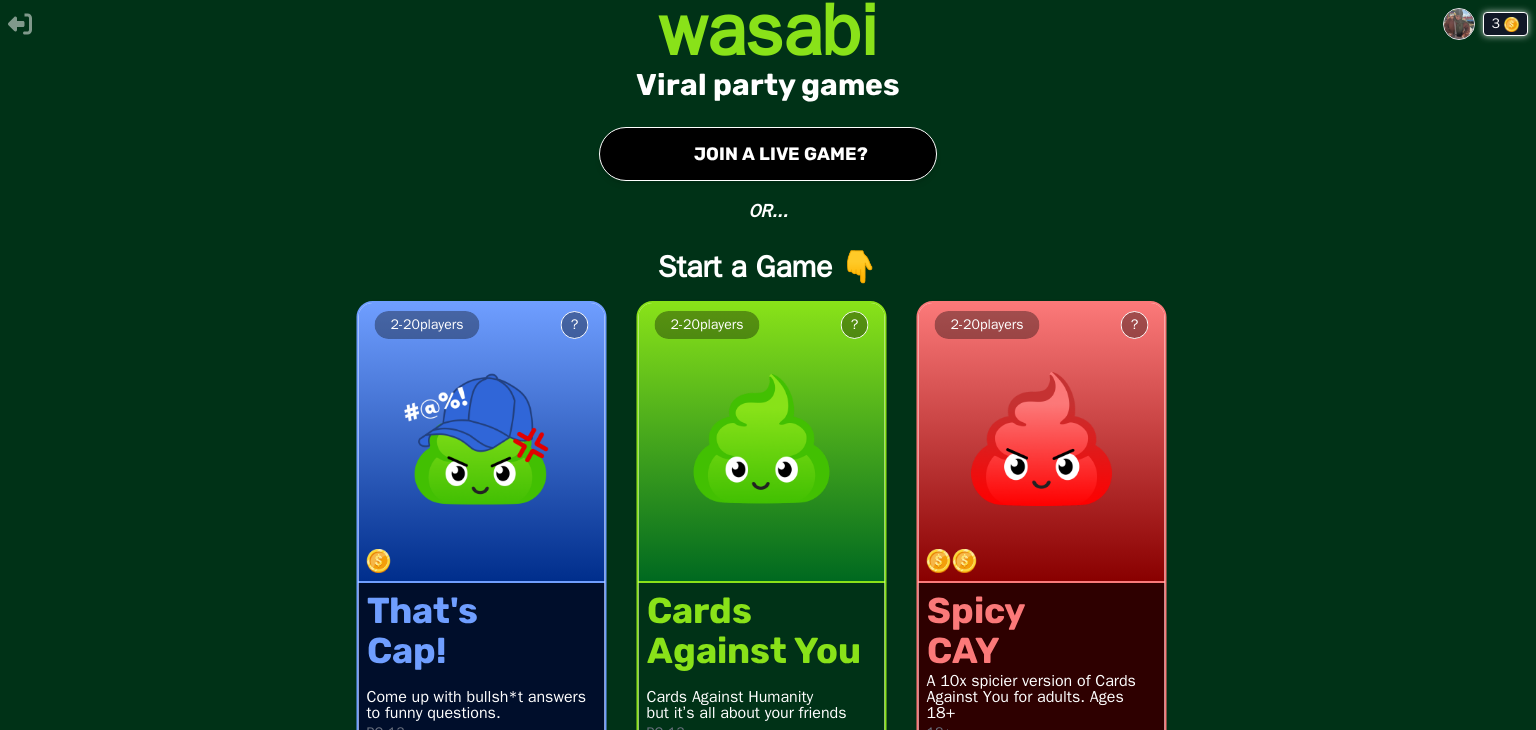 click on "● JOIN A LIVE GAME?" at bounding box center [768, 154] 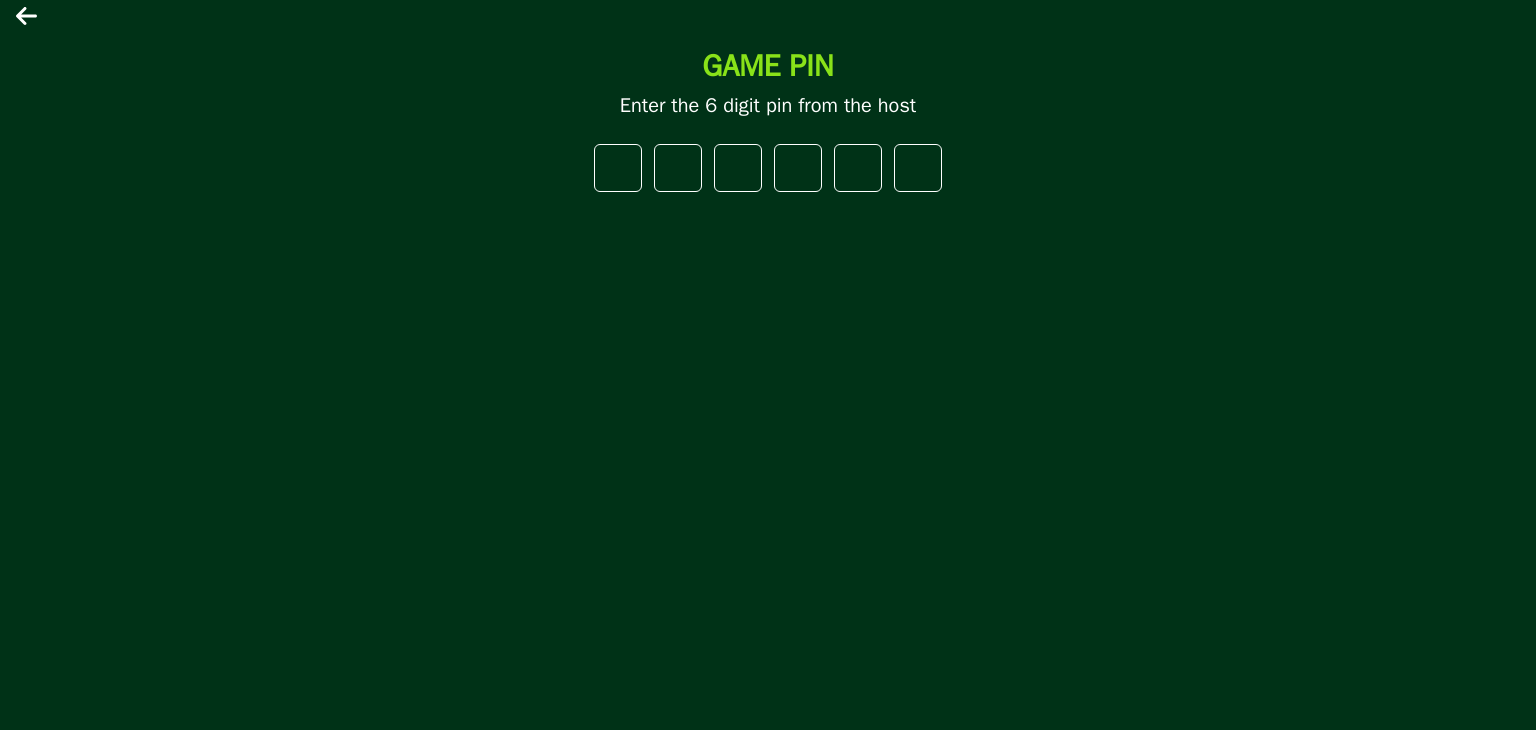click on "GAME PIN Enter the 6 digit pin from the host" at bounding box center (768, 365) 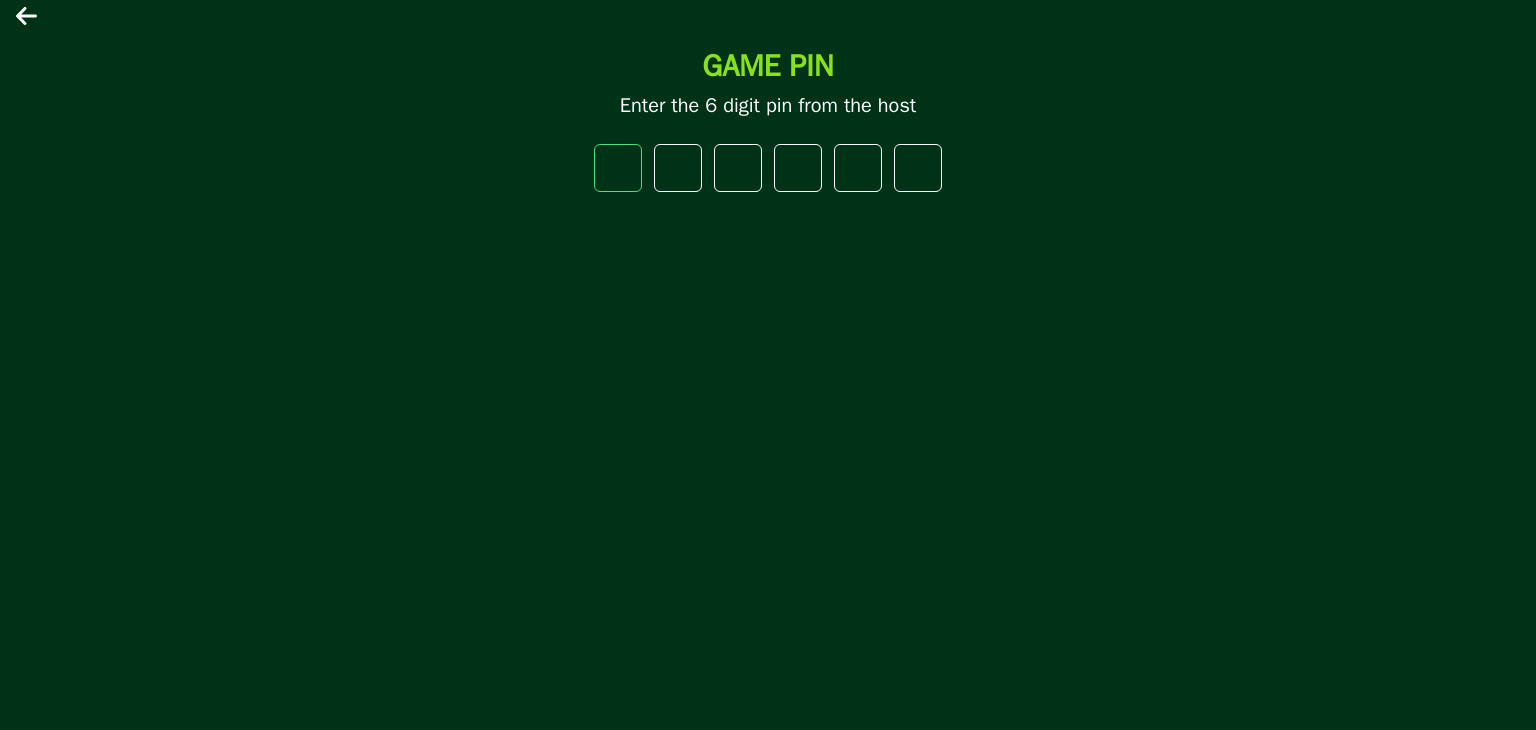 click at bounding box center [618, 168] 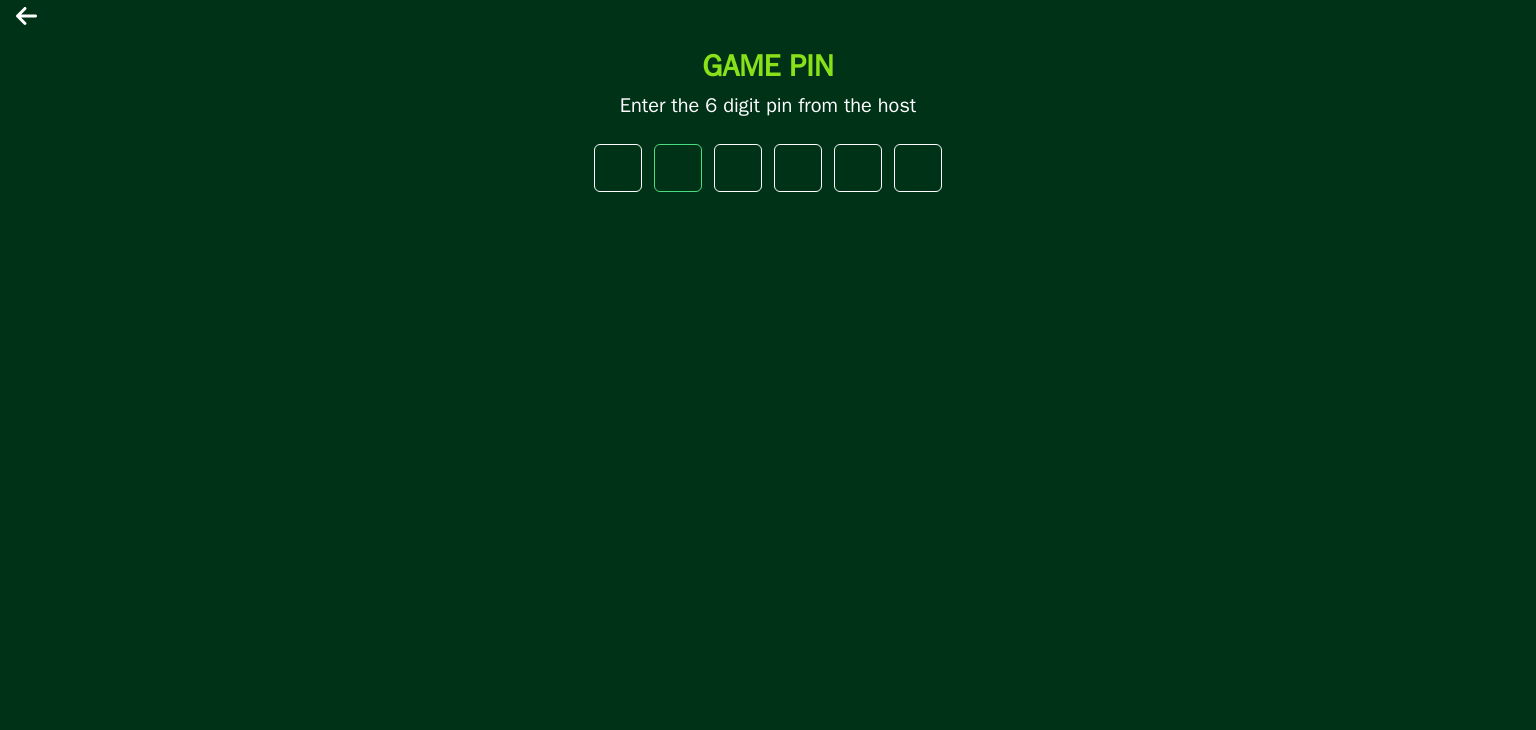 type on "*" 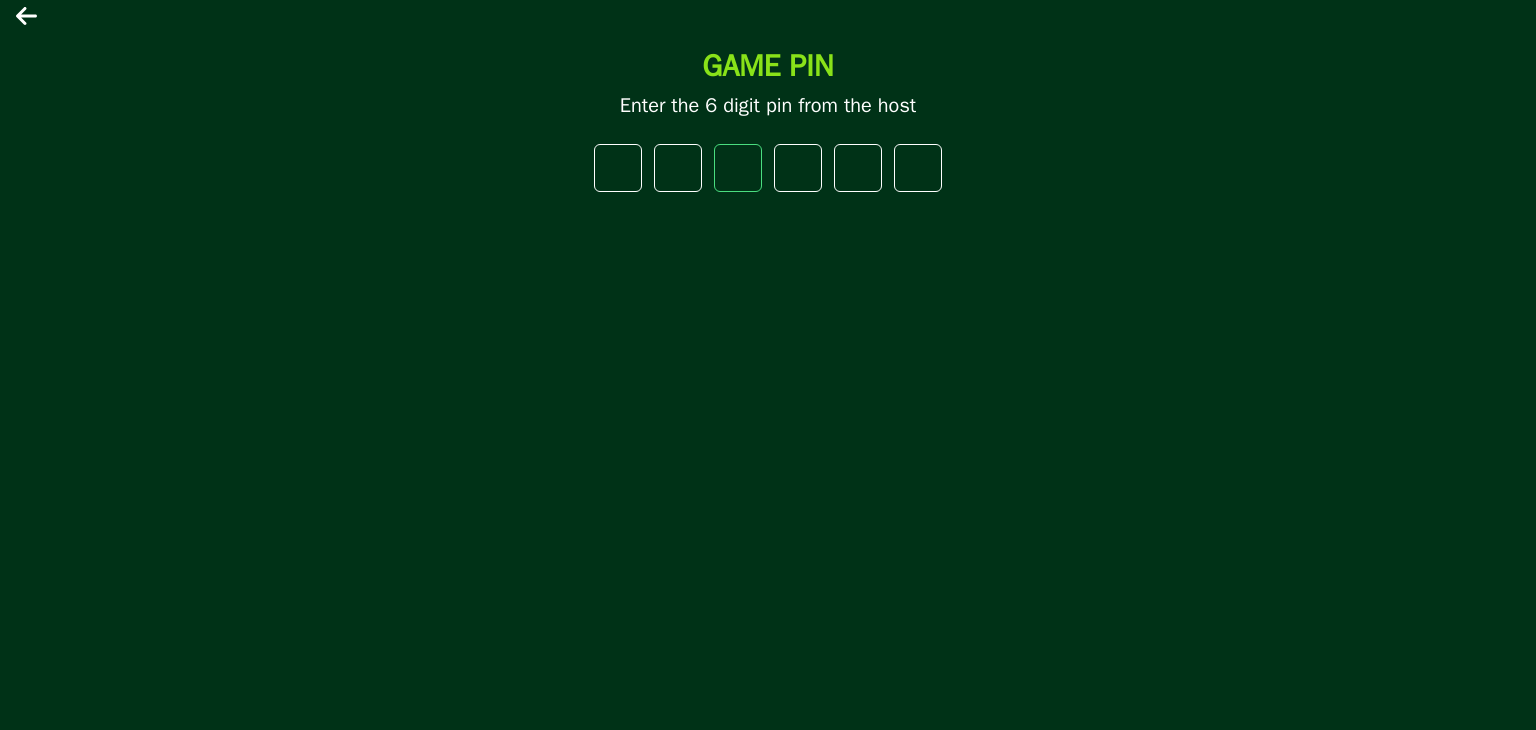 type on "*" 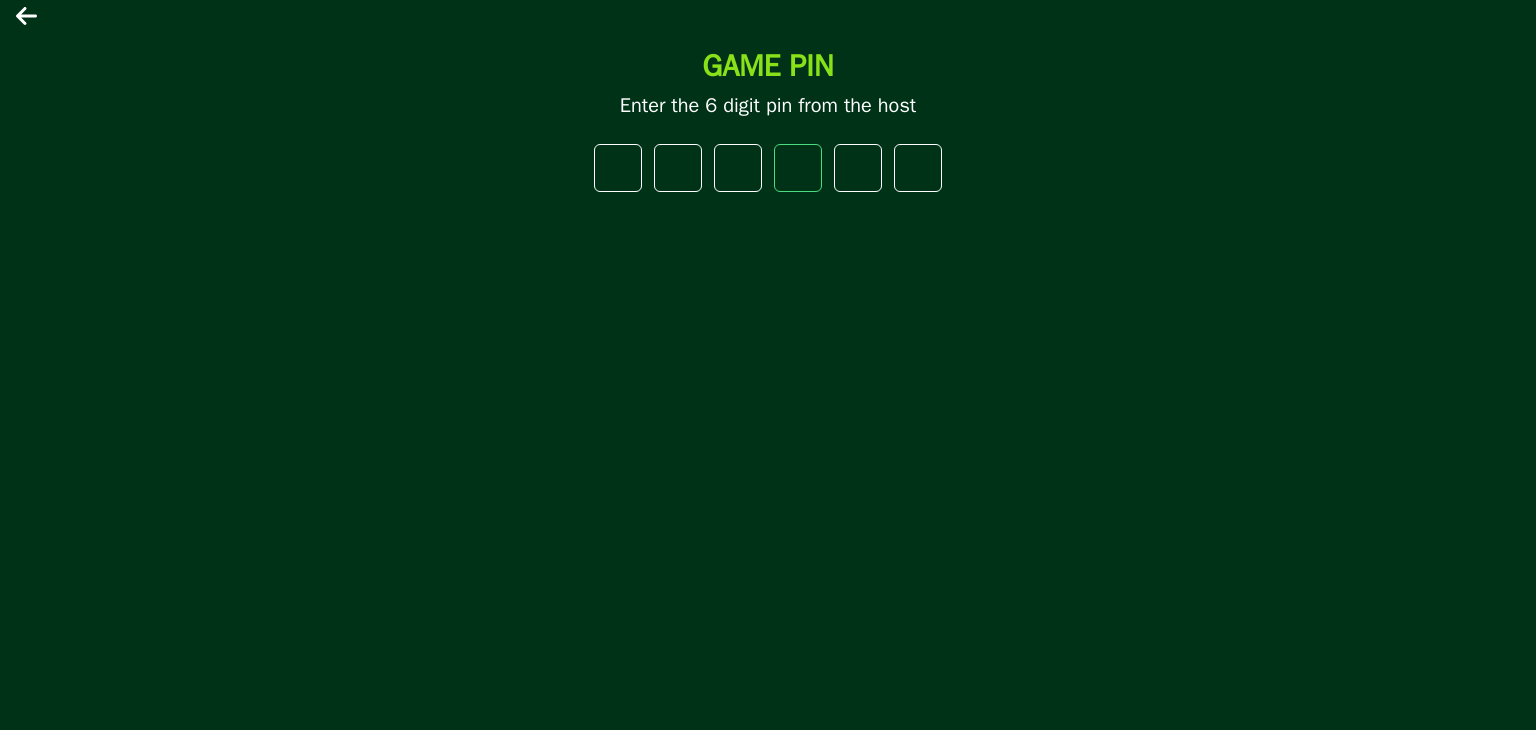 type on "*" 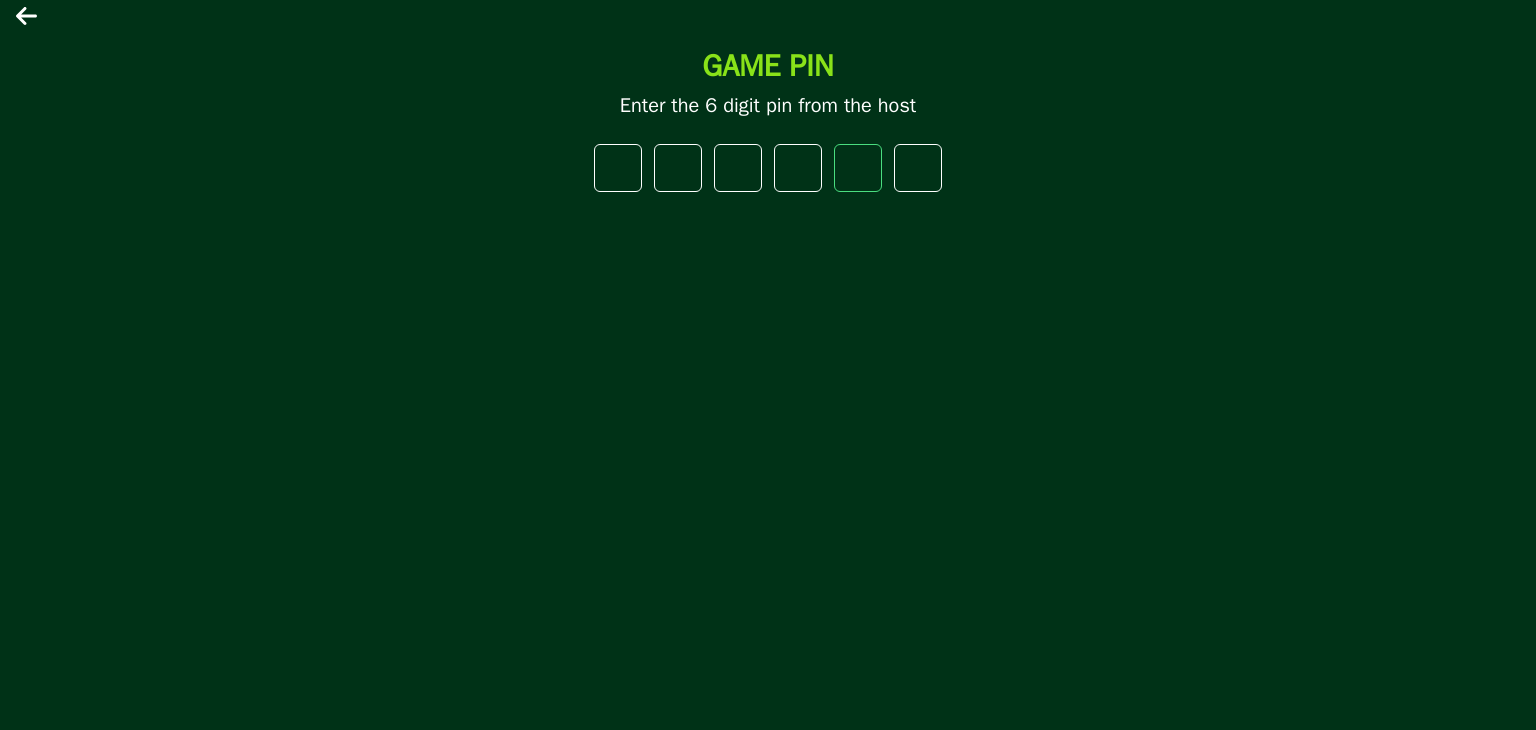 type on "*" 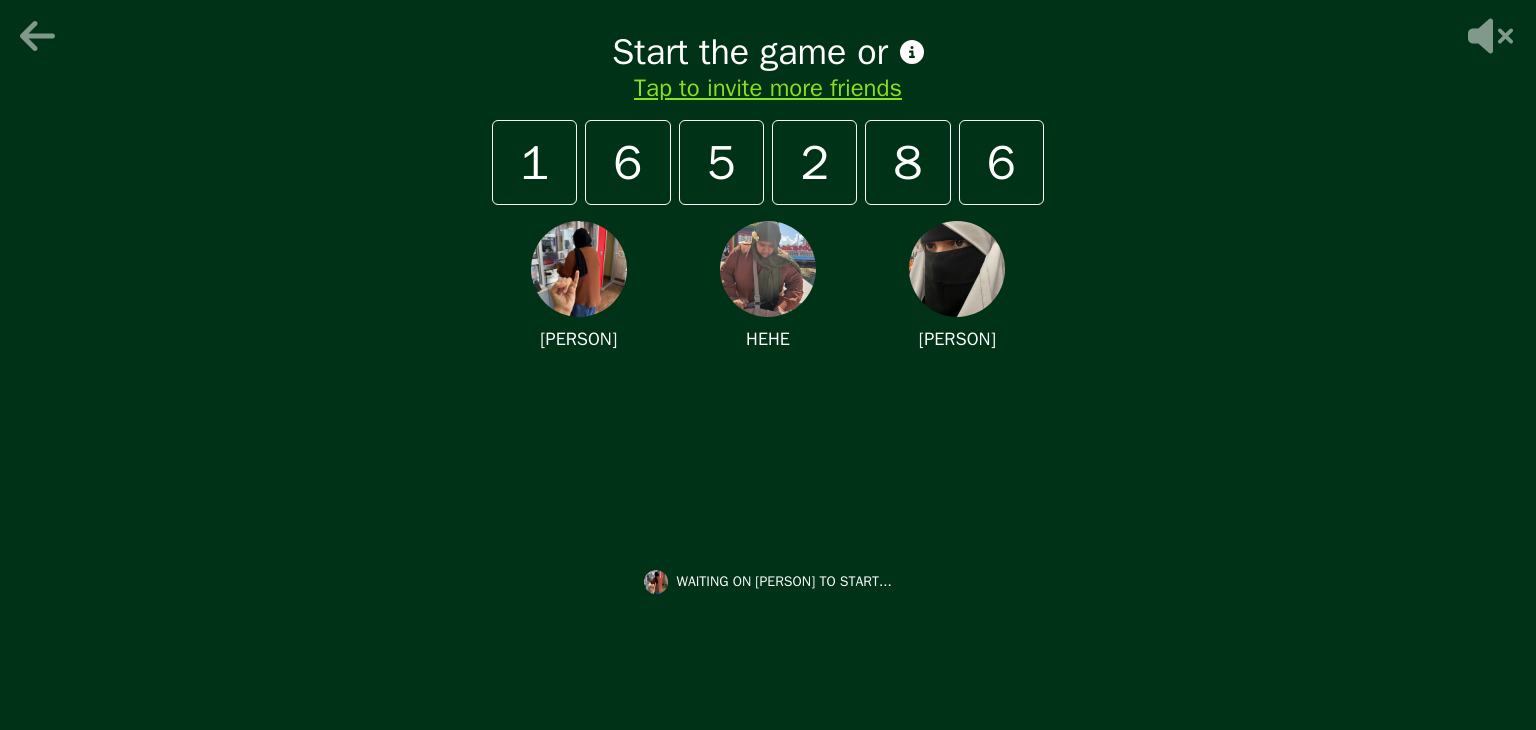 click at bounding box center (1490, 36) 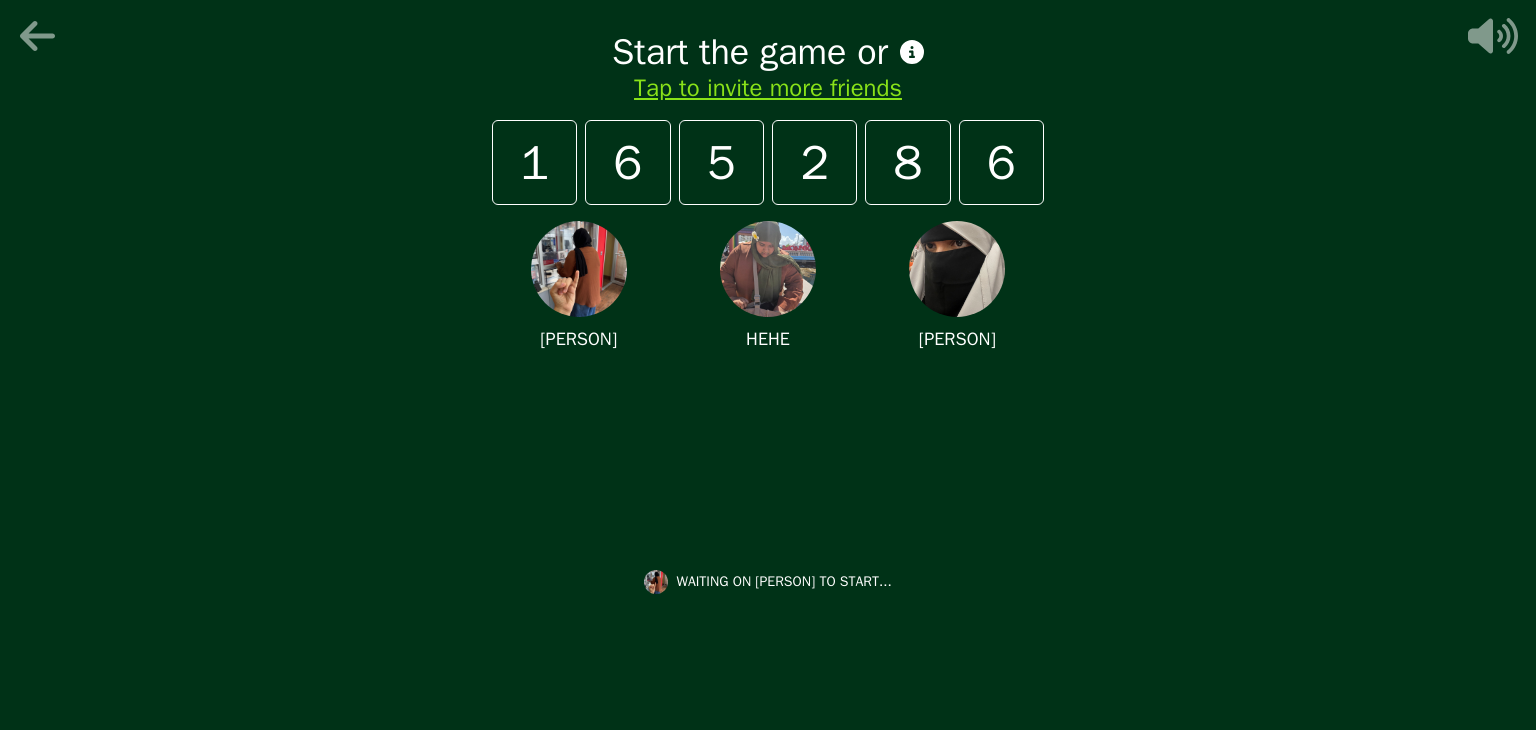 click at bounding box center [912, 52] 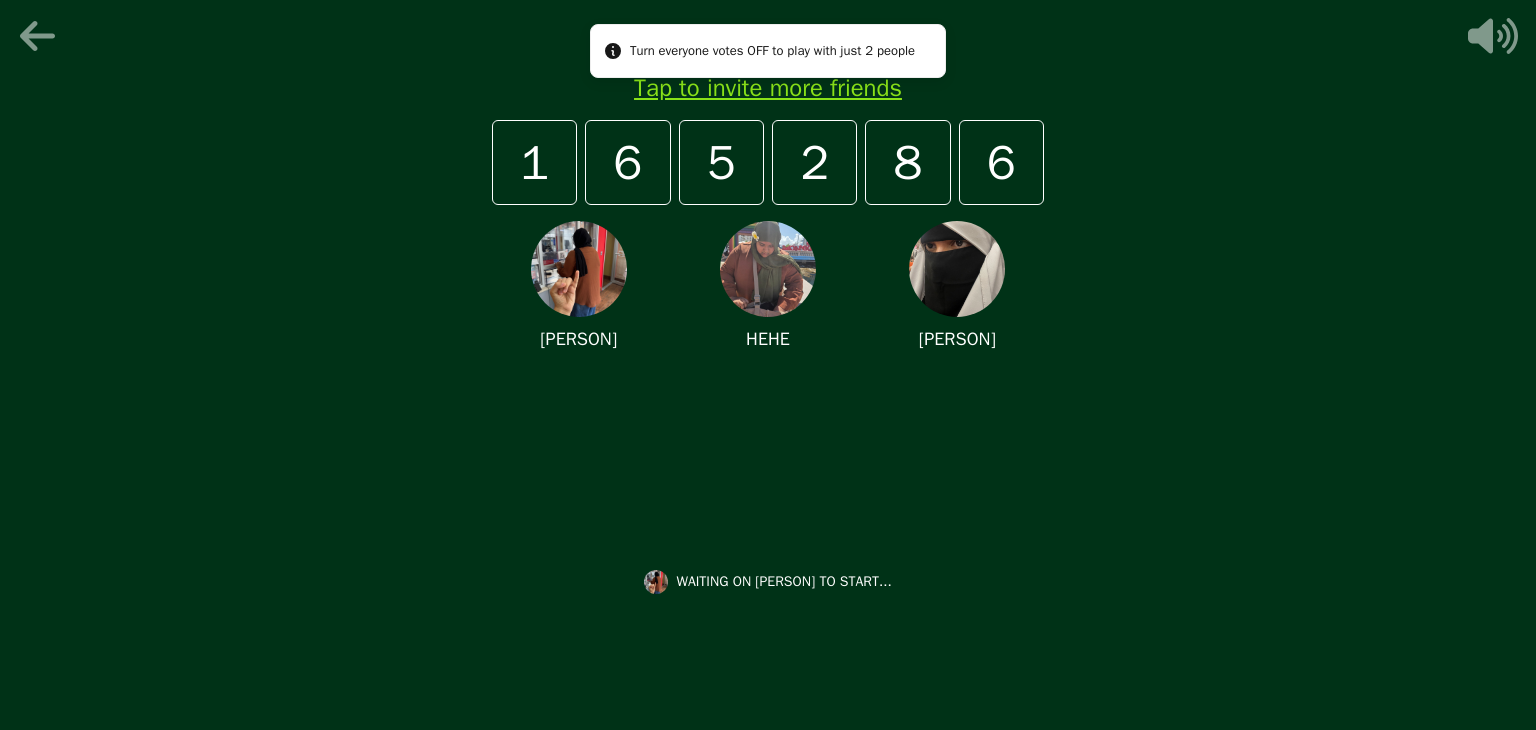 click on "Start the game or Tap to invite more friends 1 6 5 2 8 6 [PERSON] HEHE [PERSON] WAITING ON   [PERSON]   TO START..." at bounding box center (768, 365) 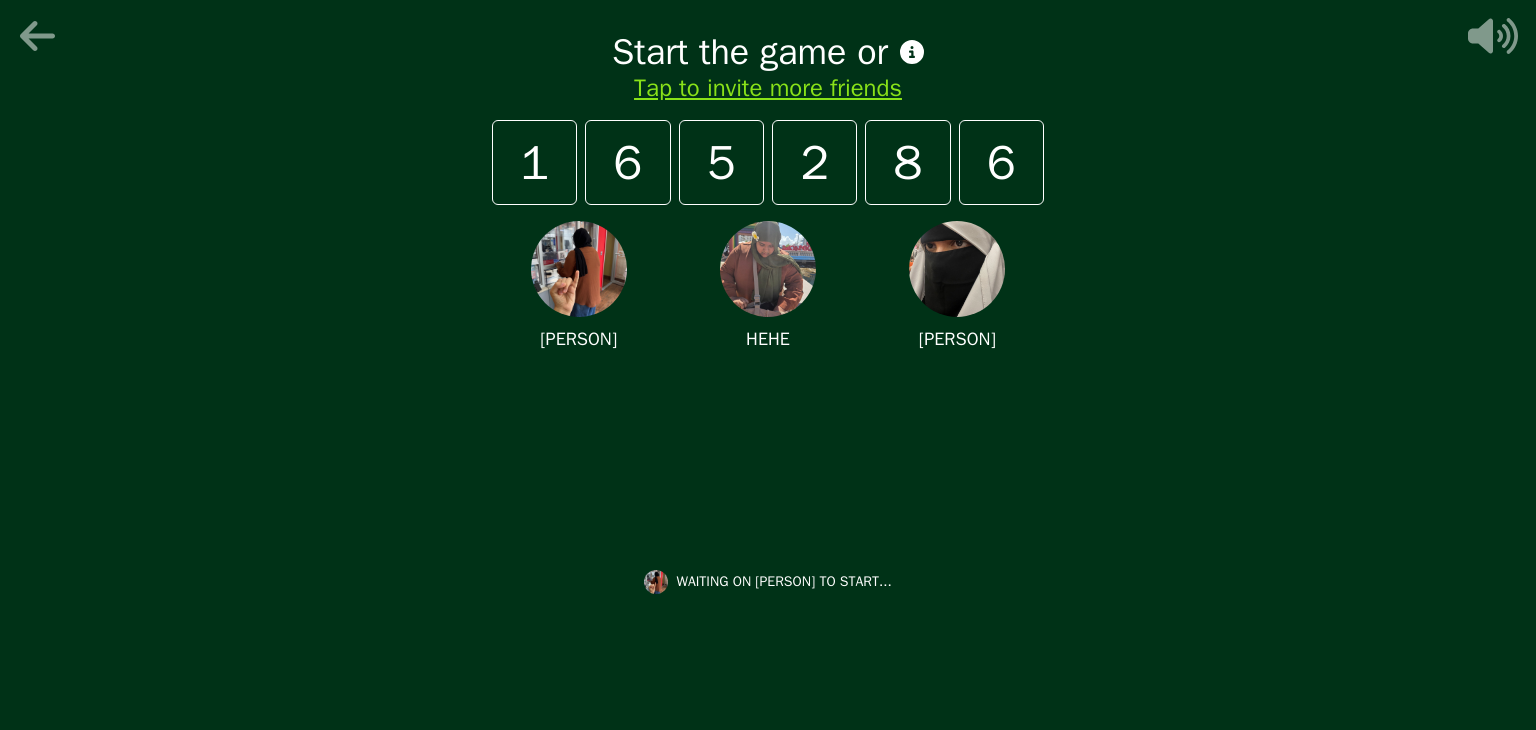 click at bounding box center [579, 269] 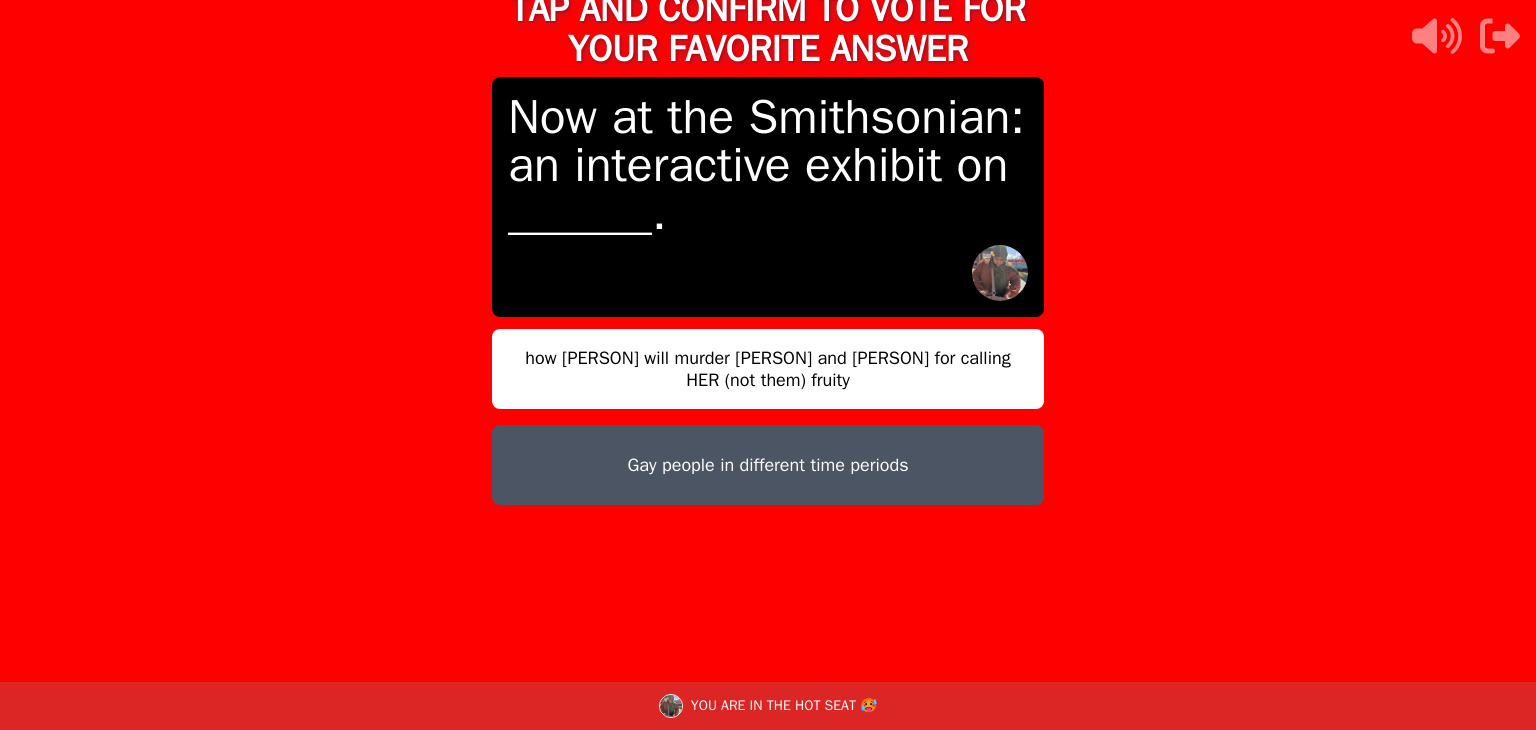 click on "how [PERSON] will murder [PERSON] and [PERSON] for calling HER (not them) fruity" at bounding box center [768, 369] 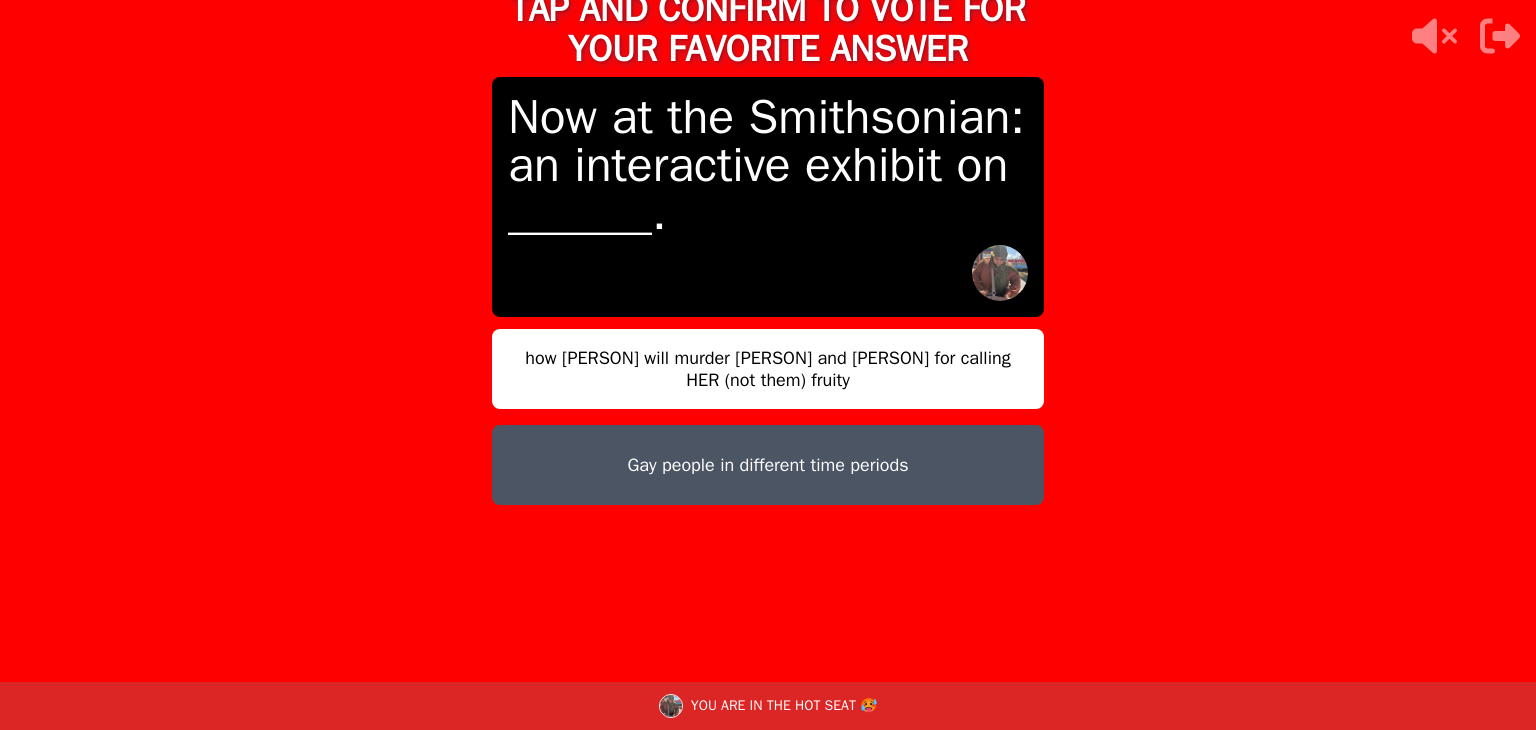 click at bounding box center [1434, 36] 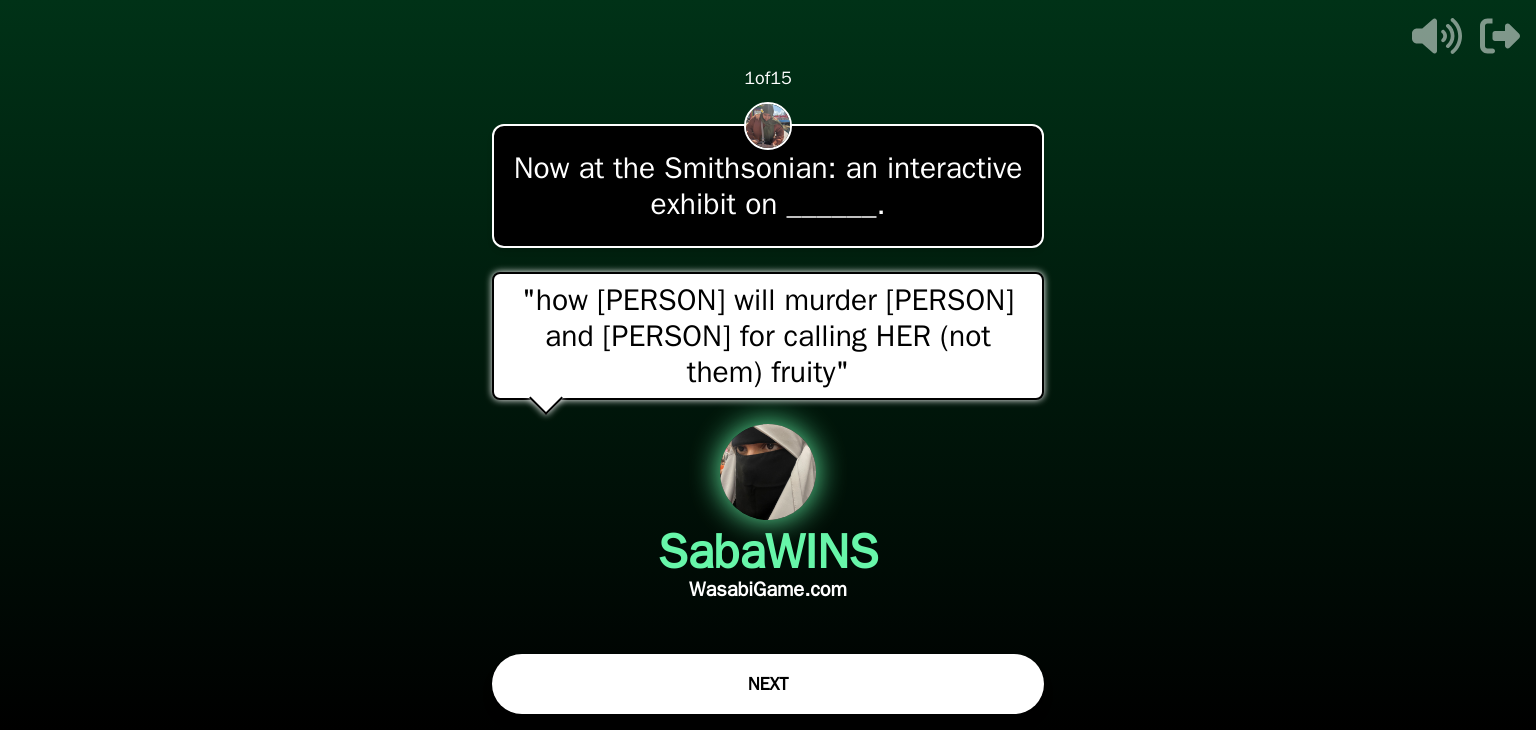 click on "NEXT" at bounding box center [768, 684] 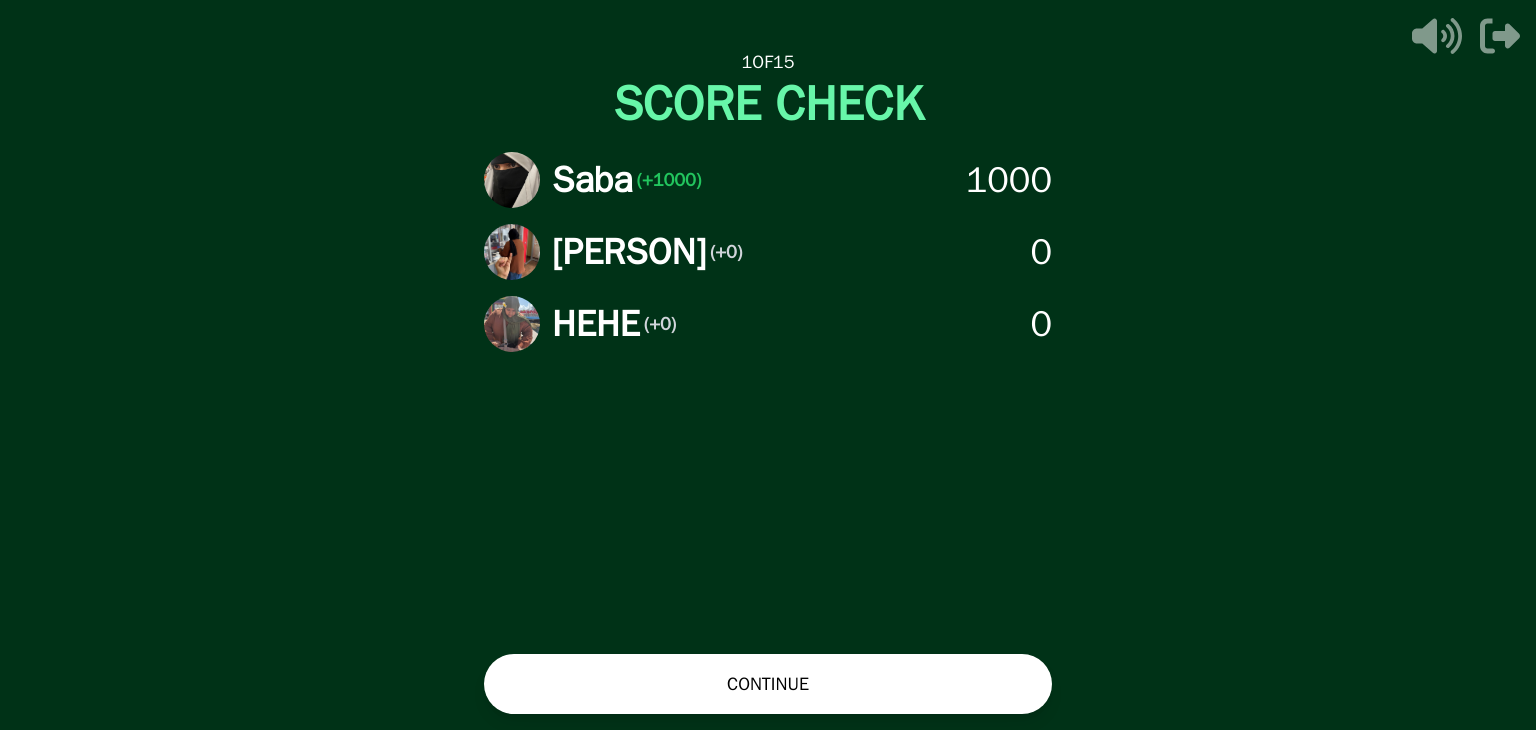 click on "CONTINUE" at bounding box center [768, 684] 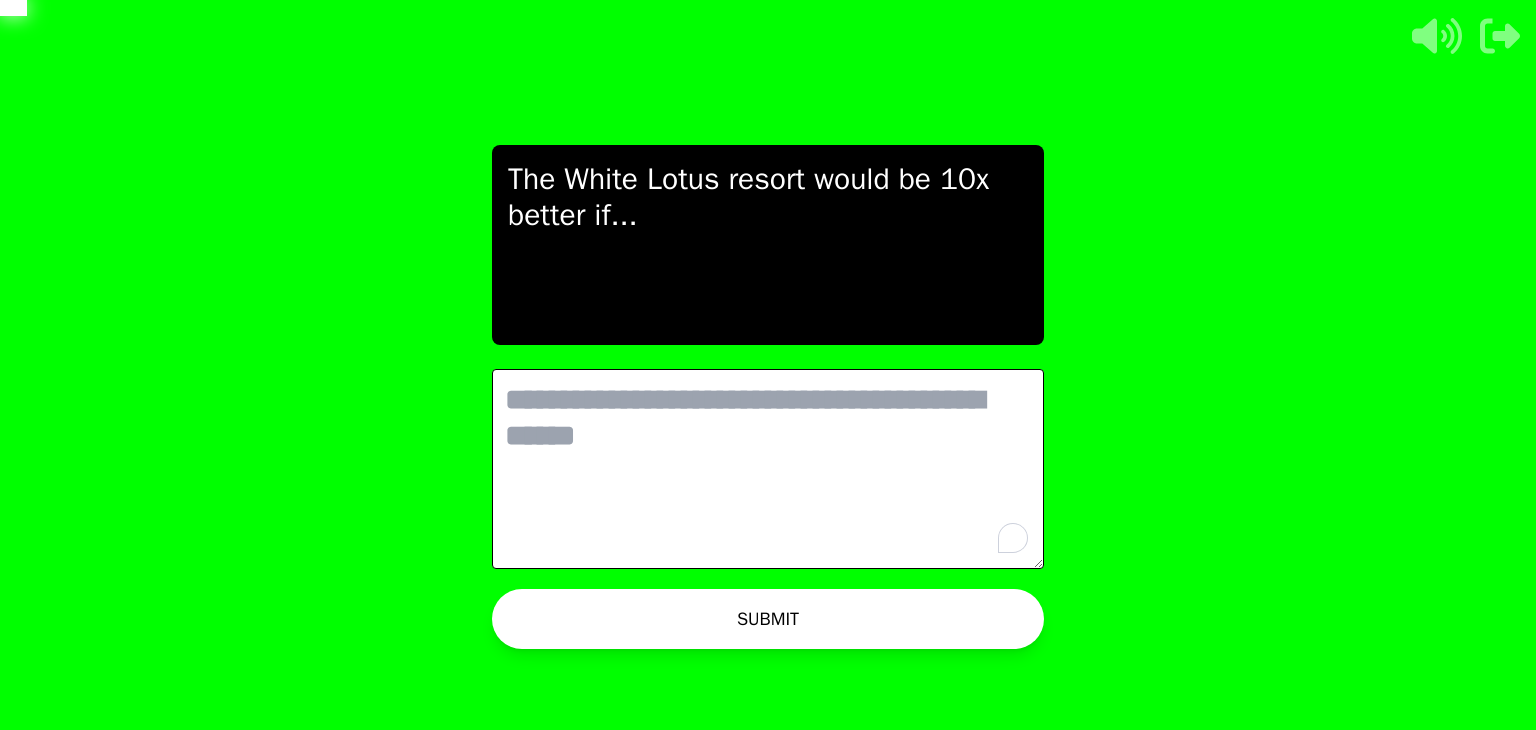 scroll, scrollTop: 0, scrollLeft: 0, axis: both 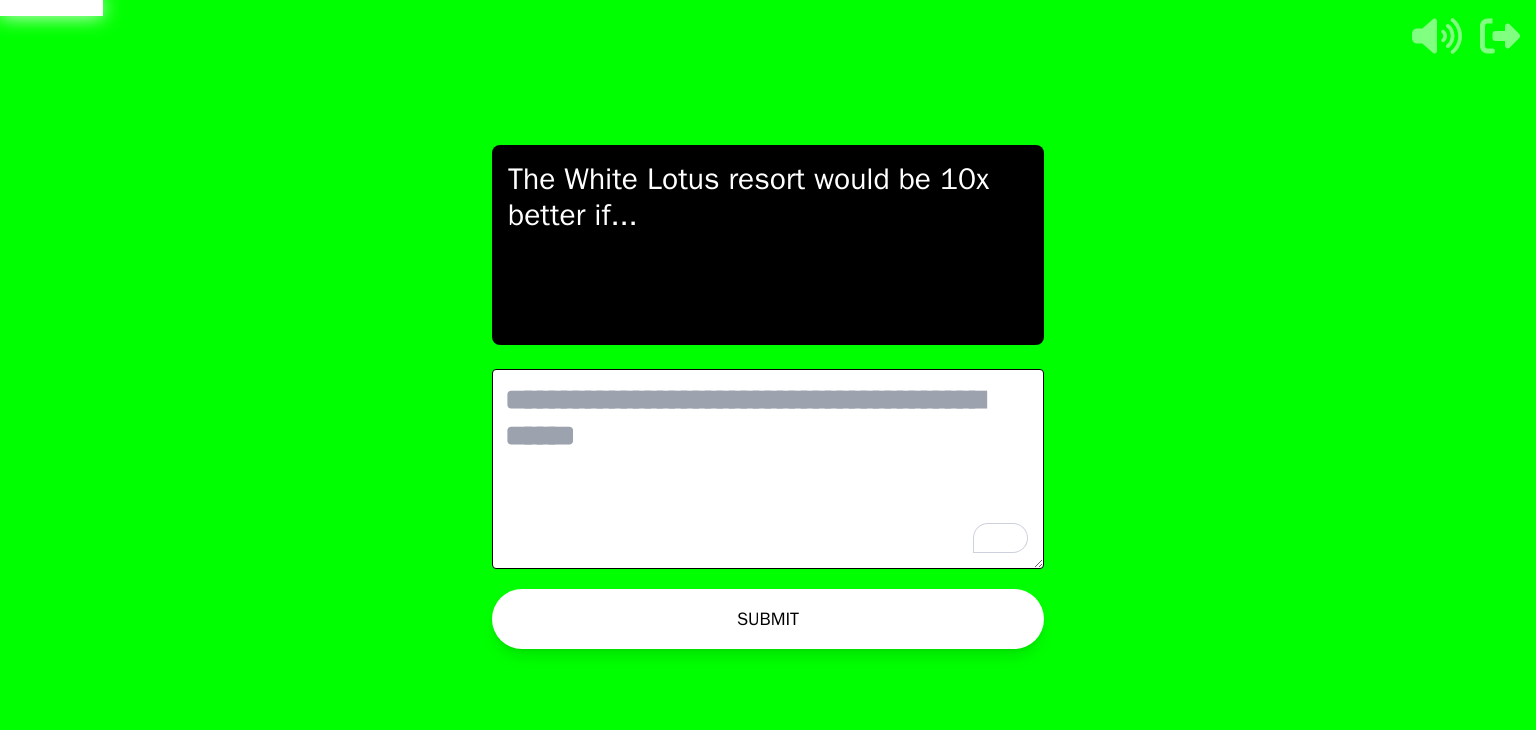 click at bounding box center [768, 469] 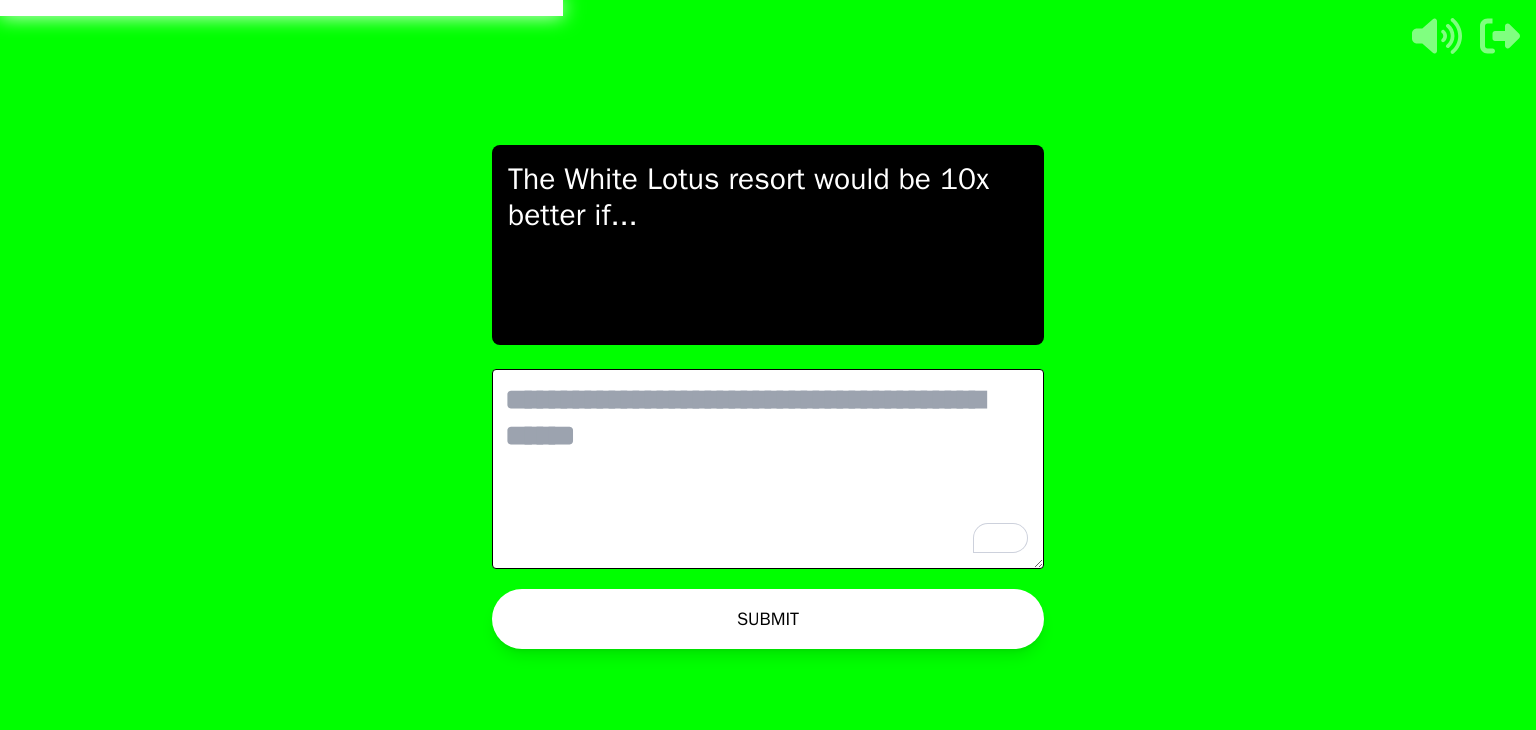 click at bounding box center (768, 469) 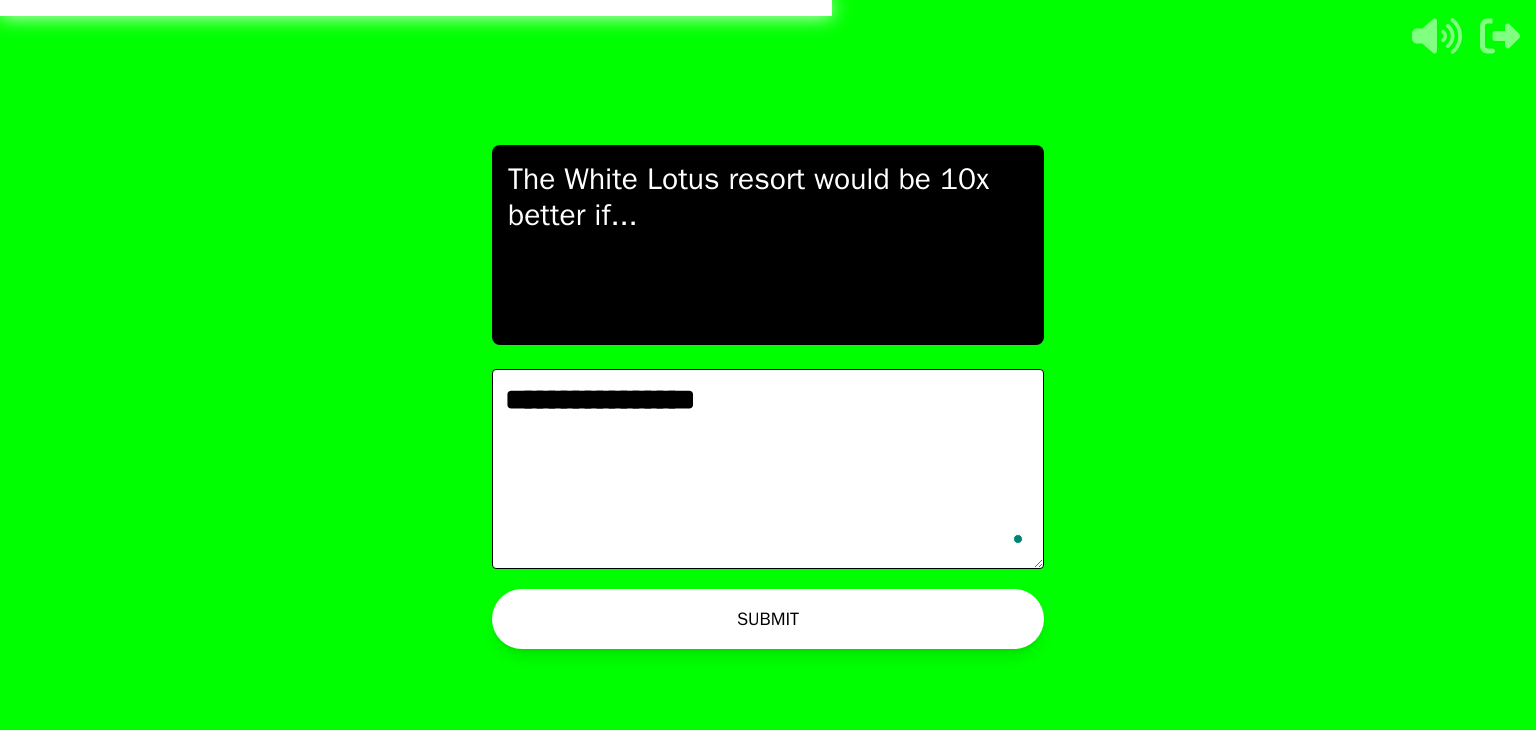 type on "**********" 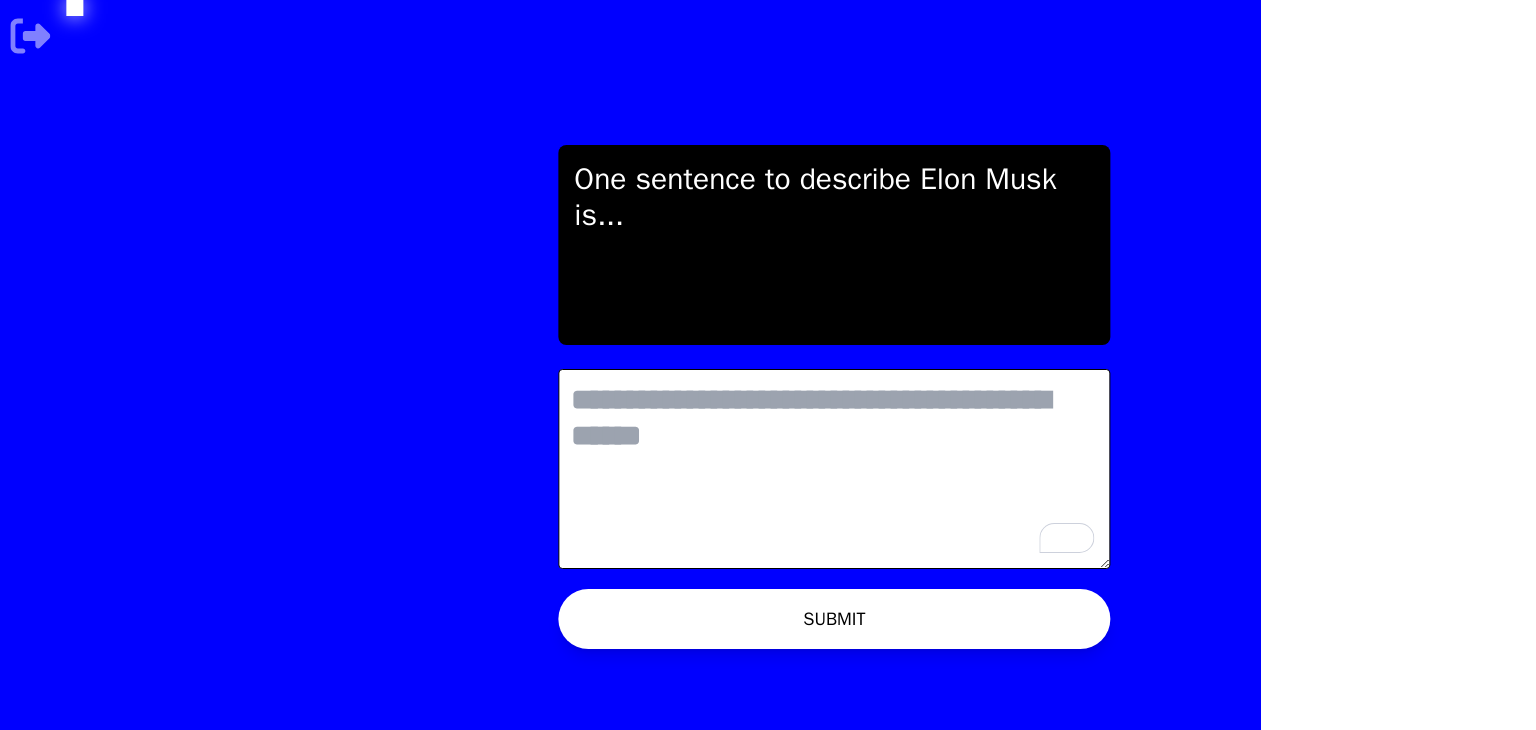 scroll, scrollTop: 0, scrollLeft: 0, axis: both 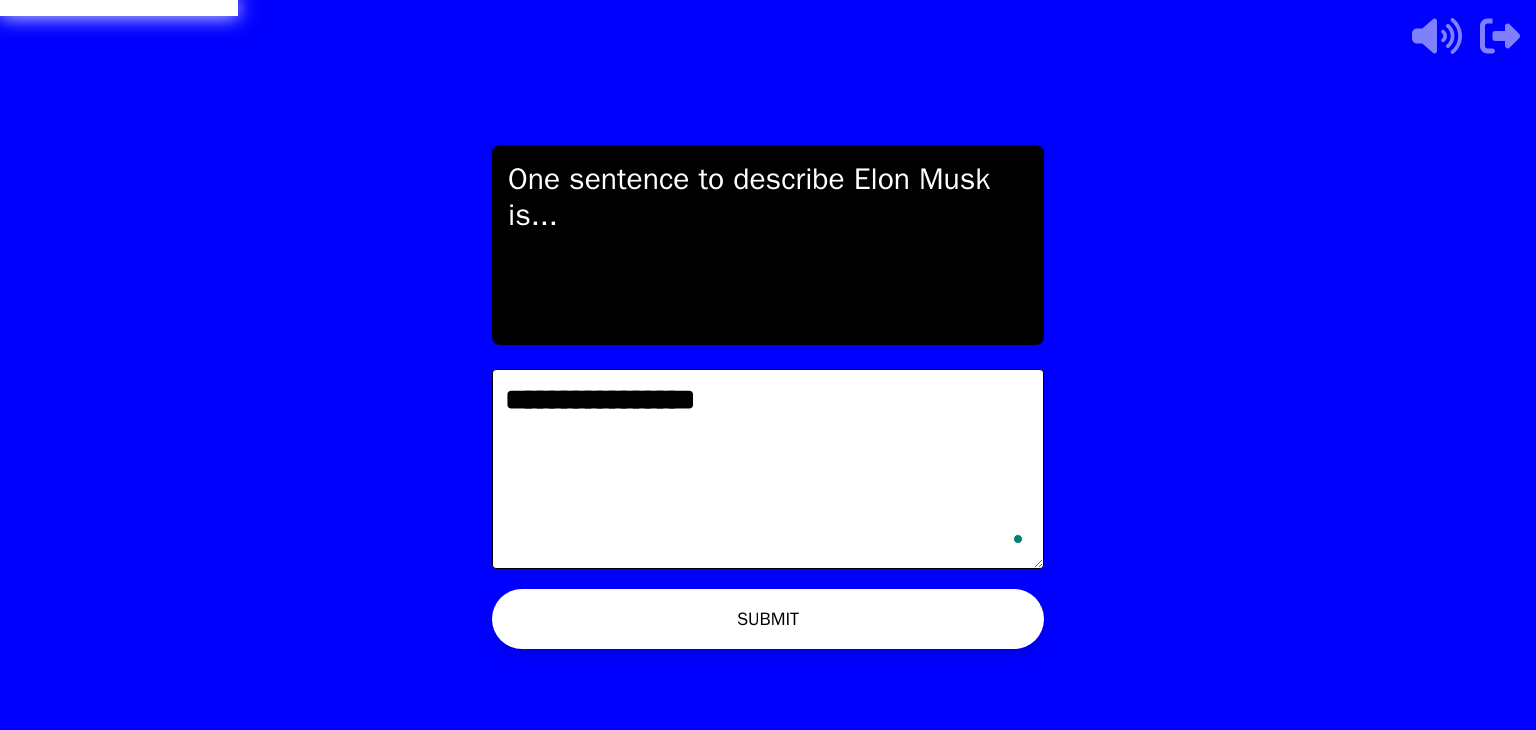 type on "**********" 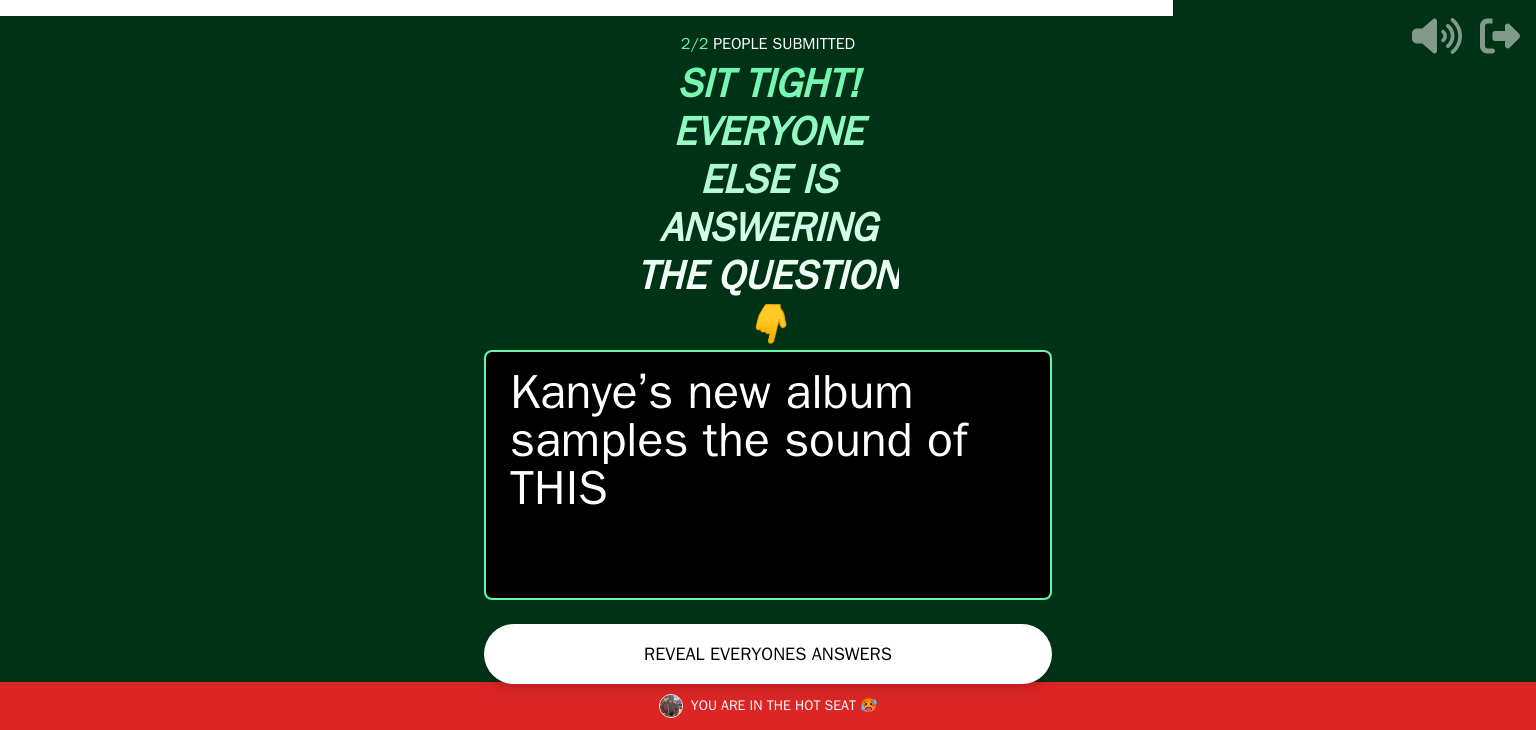 click on "REVEAL EVERYONES ANSWERS" at bounding box center [768, 654] 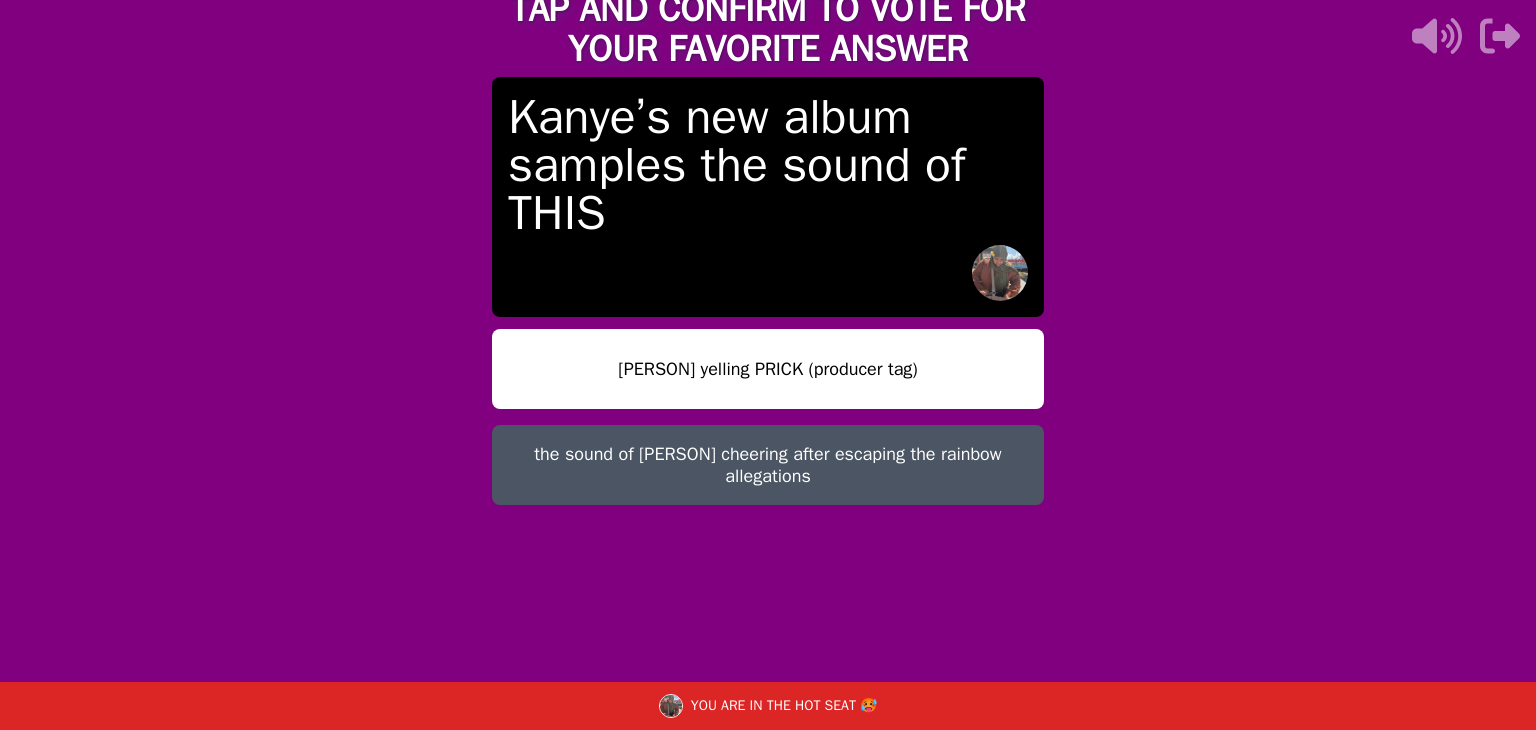 click on "the sound of [PERSON] cheering after escaping the rainbow allegations" at bounding box center [768, 465] 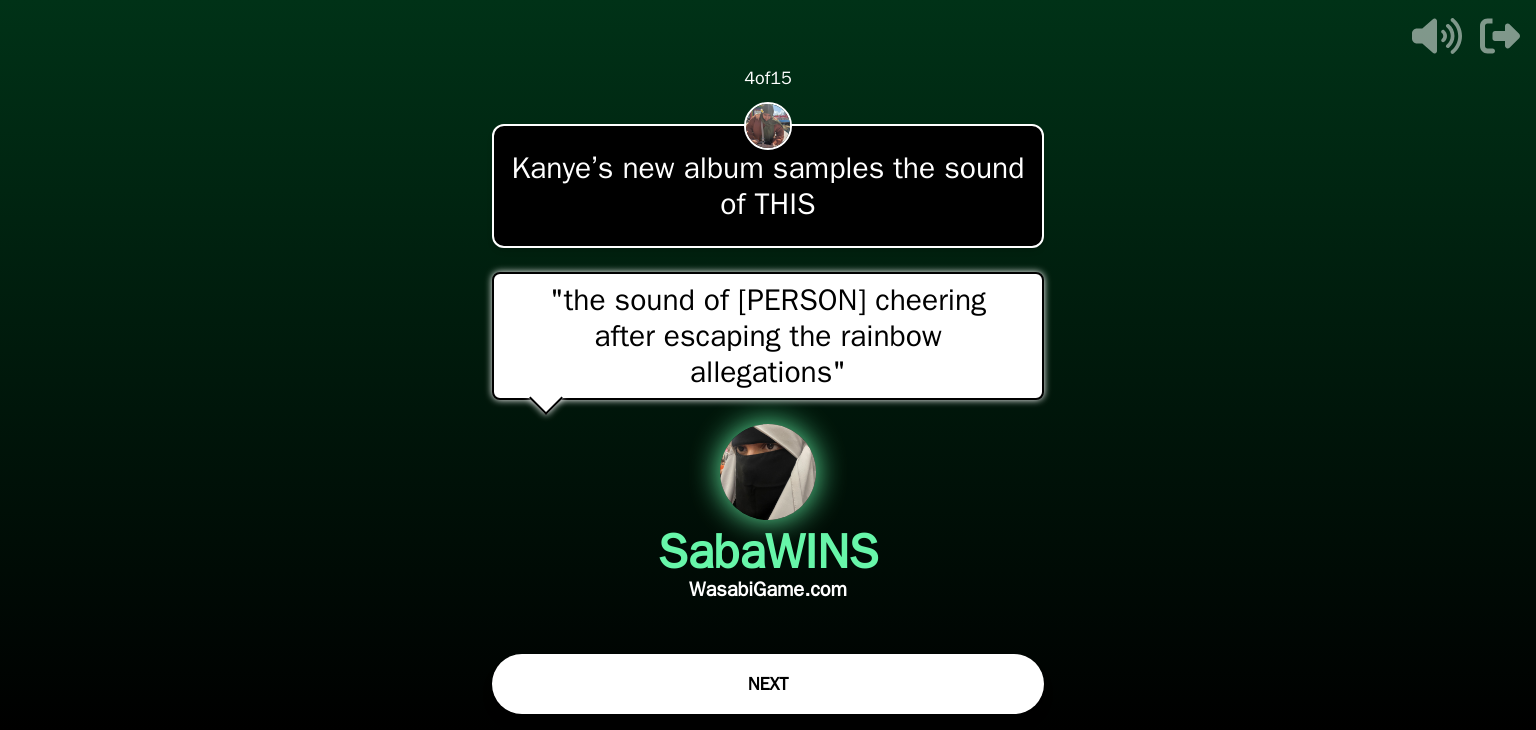 click on "NEXT" at bounding box center [768, 684] 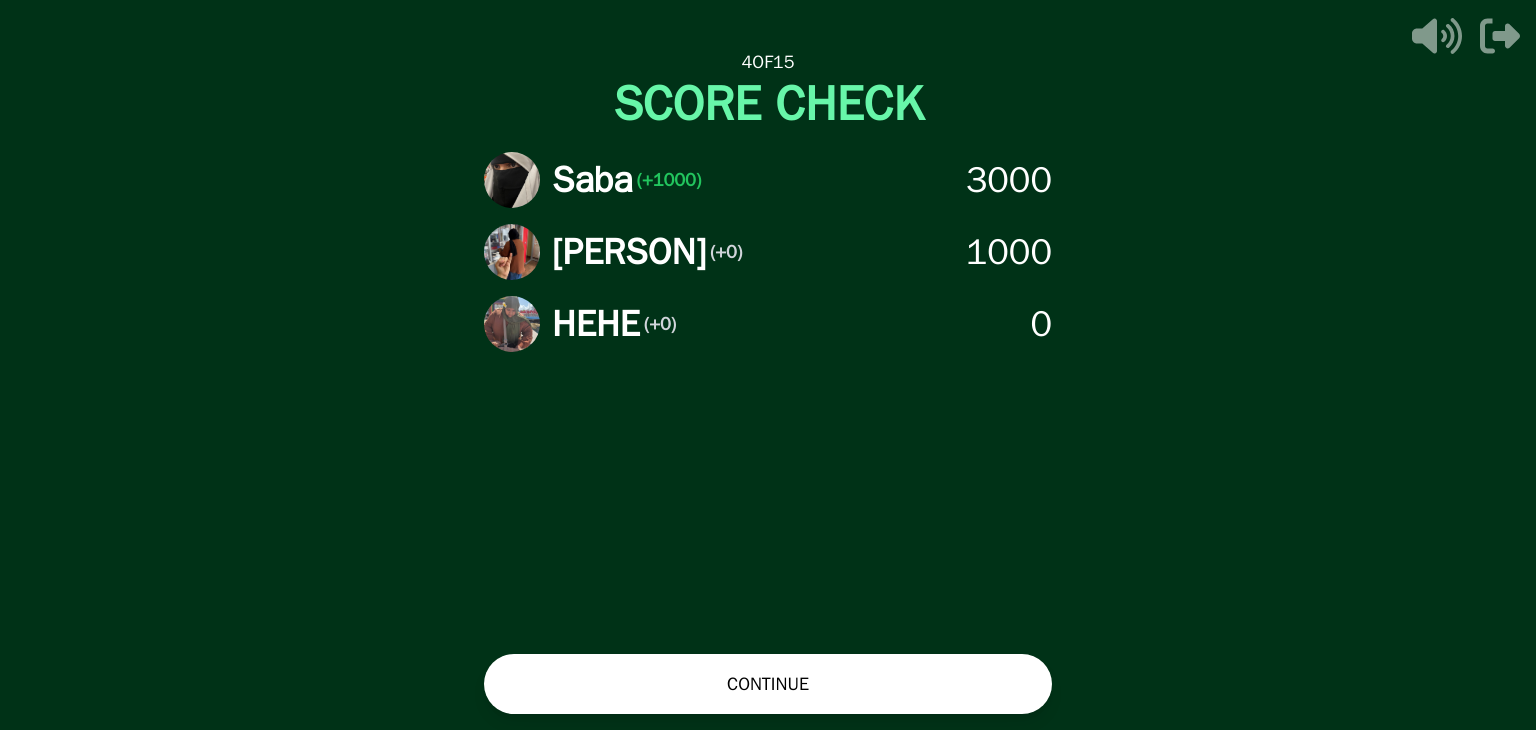click on "CONTINUE" at bounding box center (768, 684) 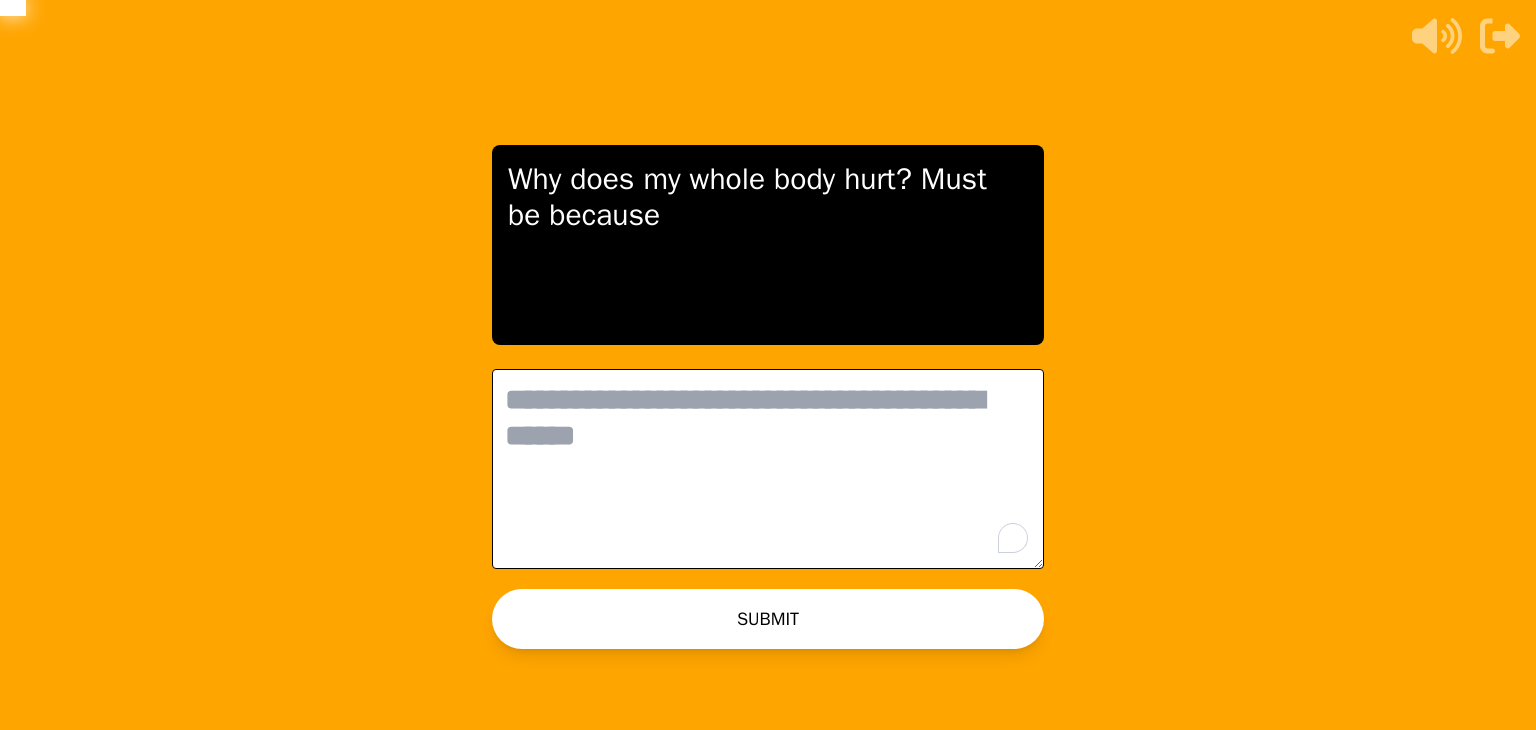 scroll, scrollTop: 0, scrollLeft: 0, axis: both 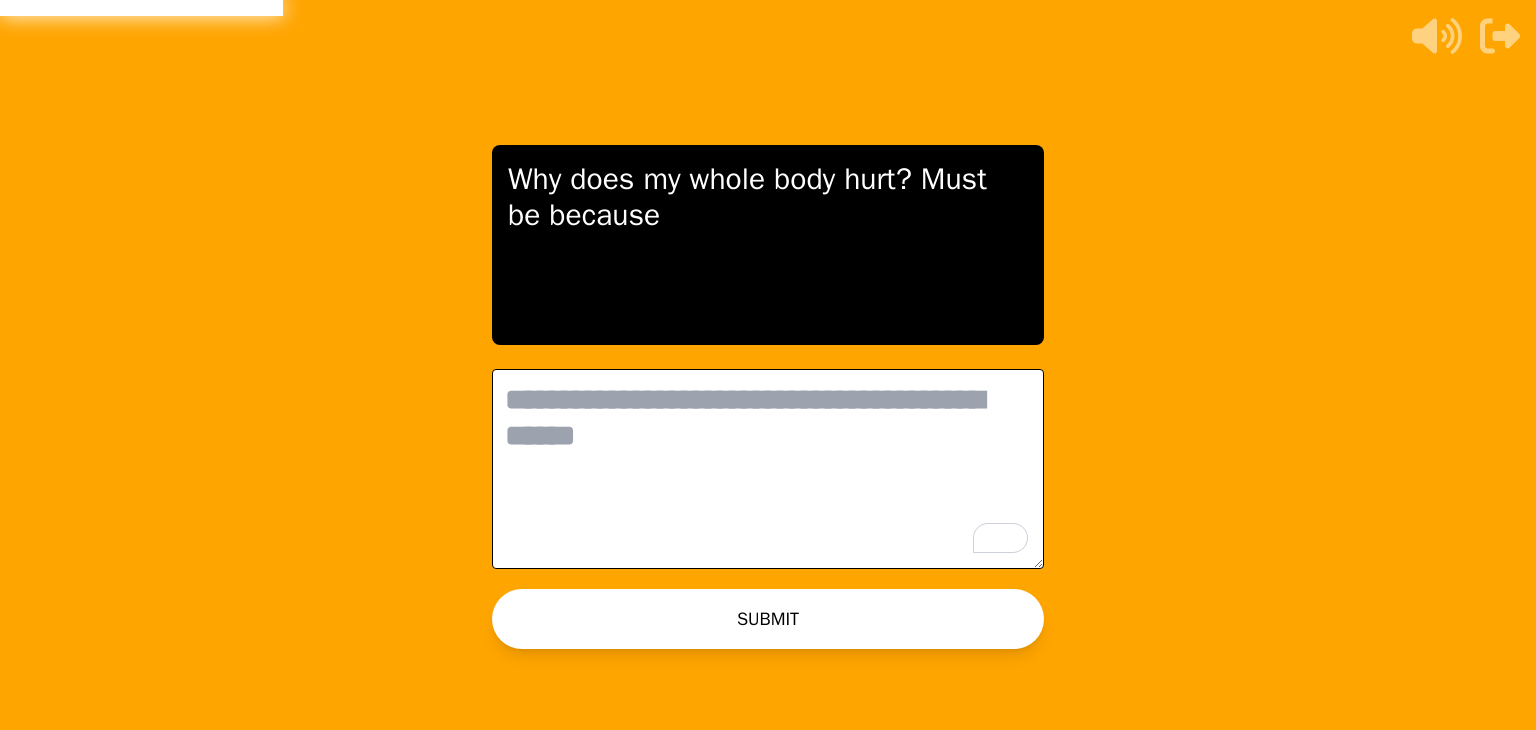 click at bounding box center [768, 469] 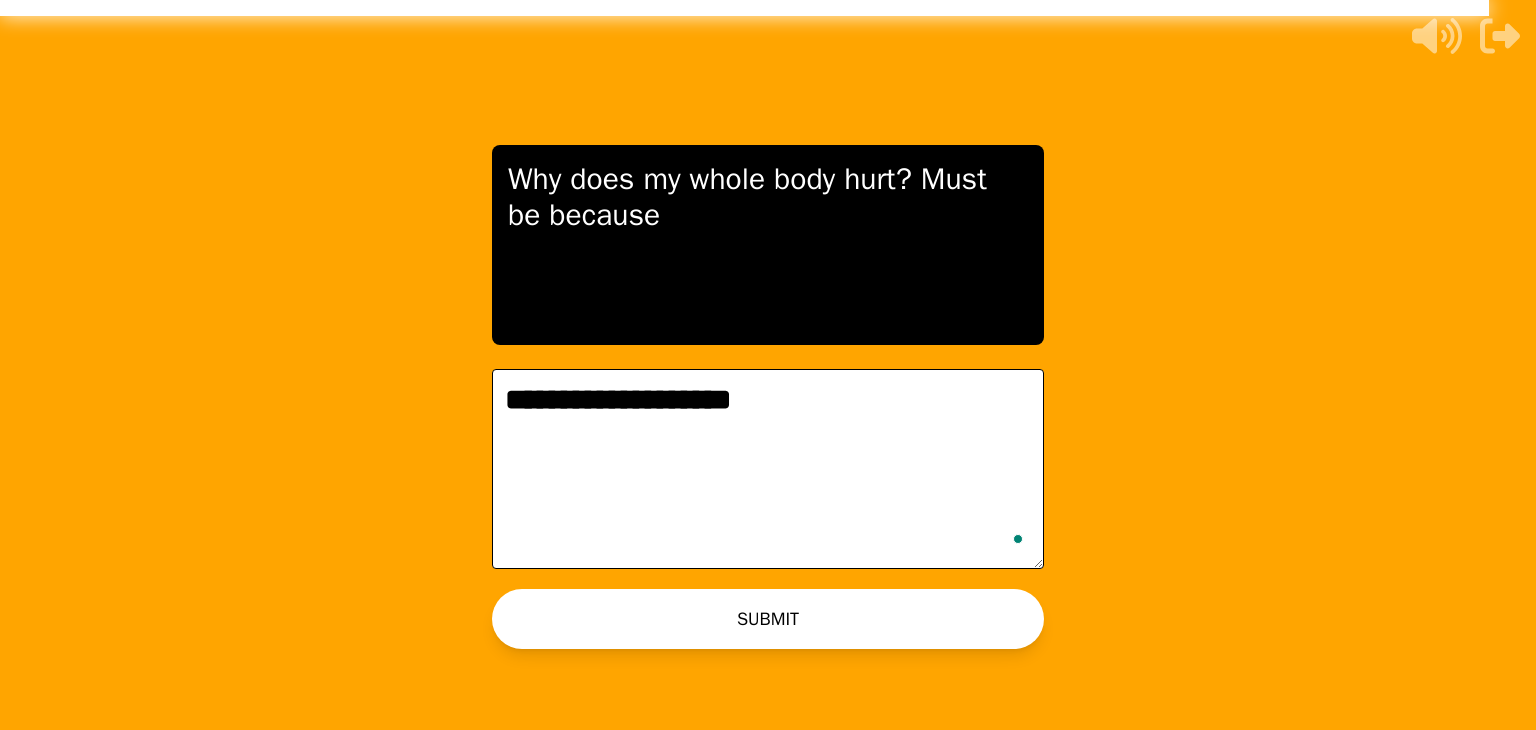 type on "**********" 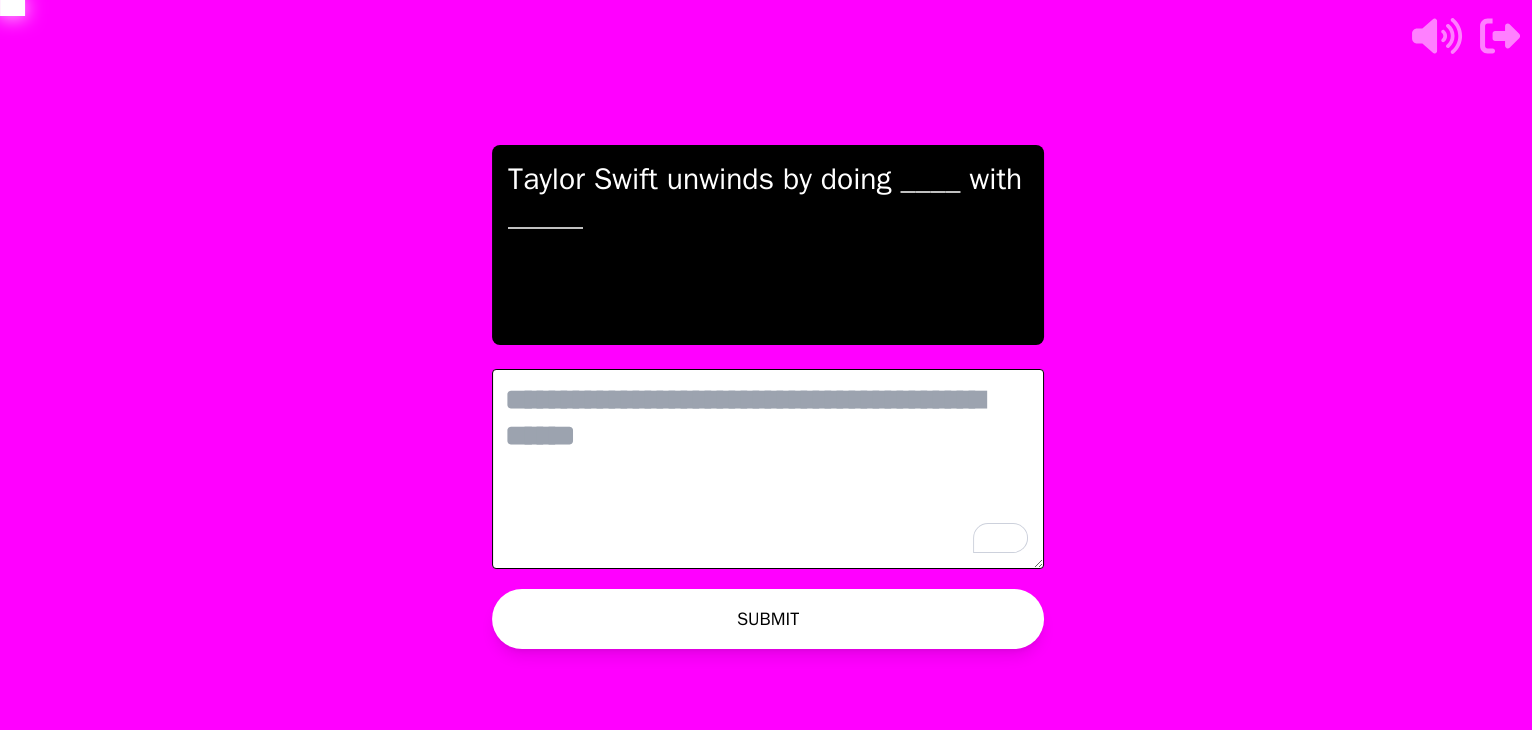 scroll, scrollTop: 0, scrollLeft: 0, axis: both 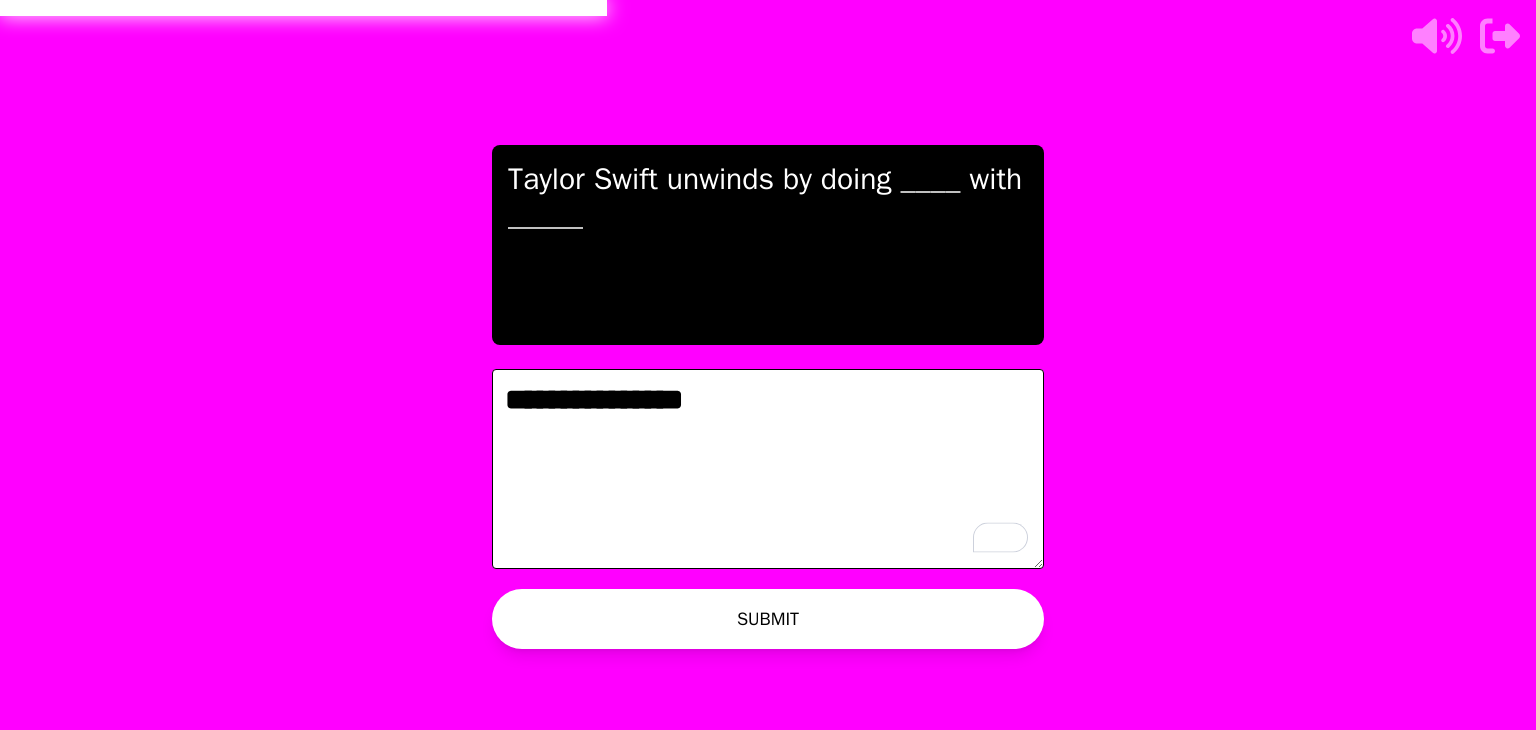 type on "**********" 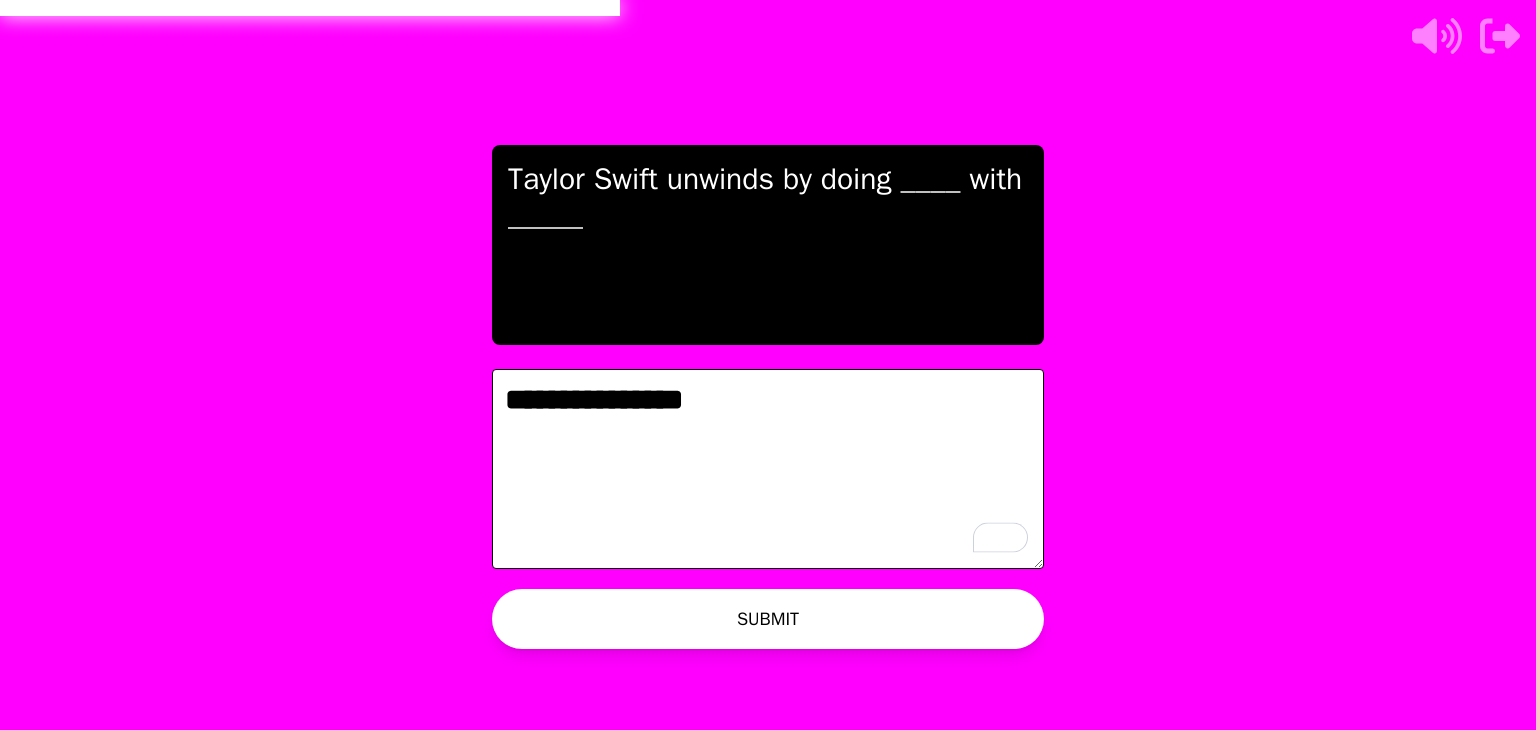 click on "SUBMIT" at bounding box center (768, 619) 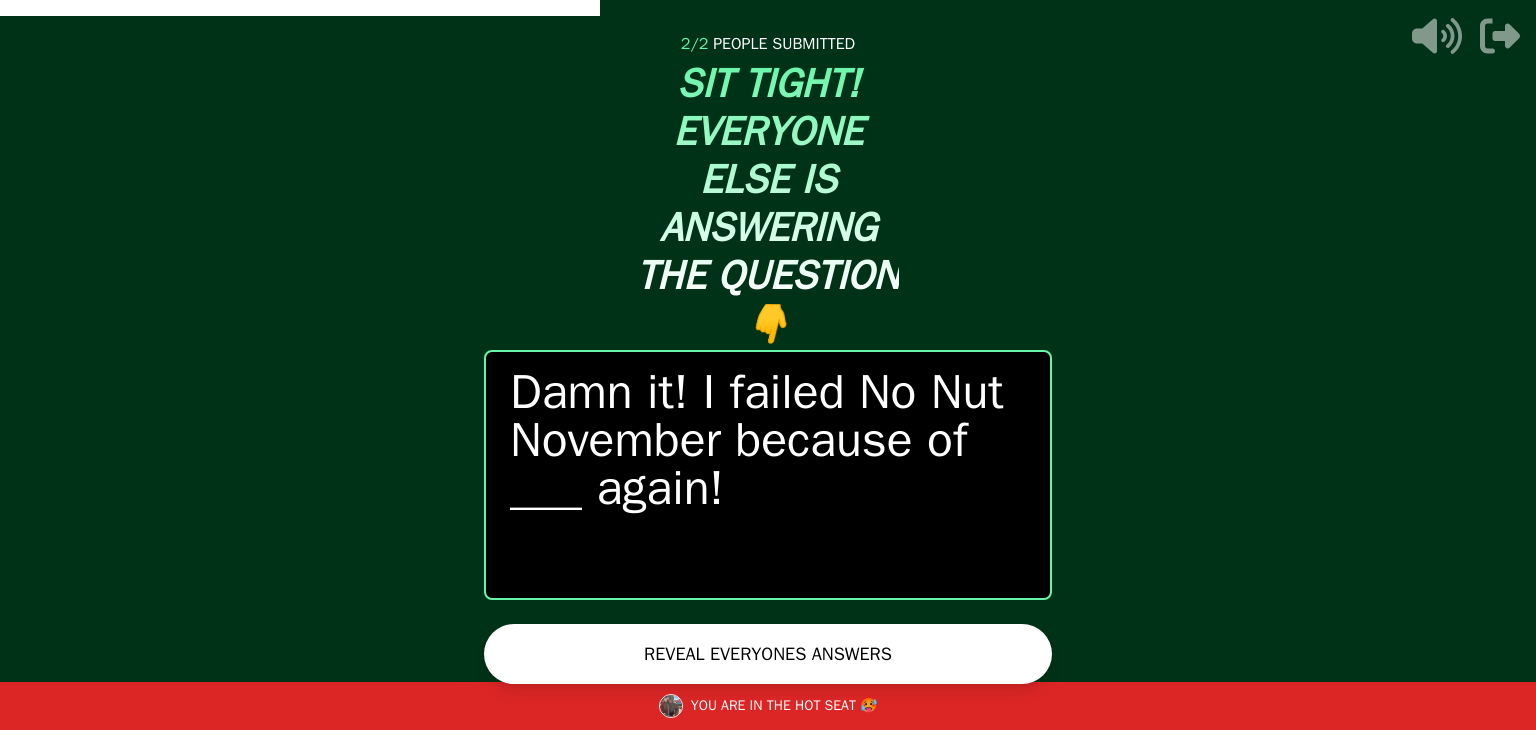 click on "REVEAL EVERYONES ANSWERS" at bounding box center (768, 654) 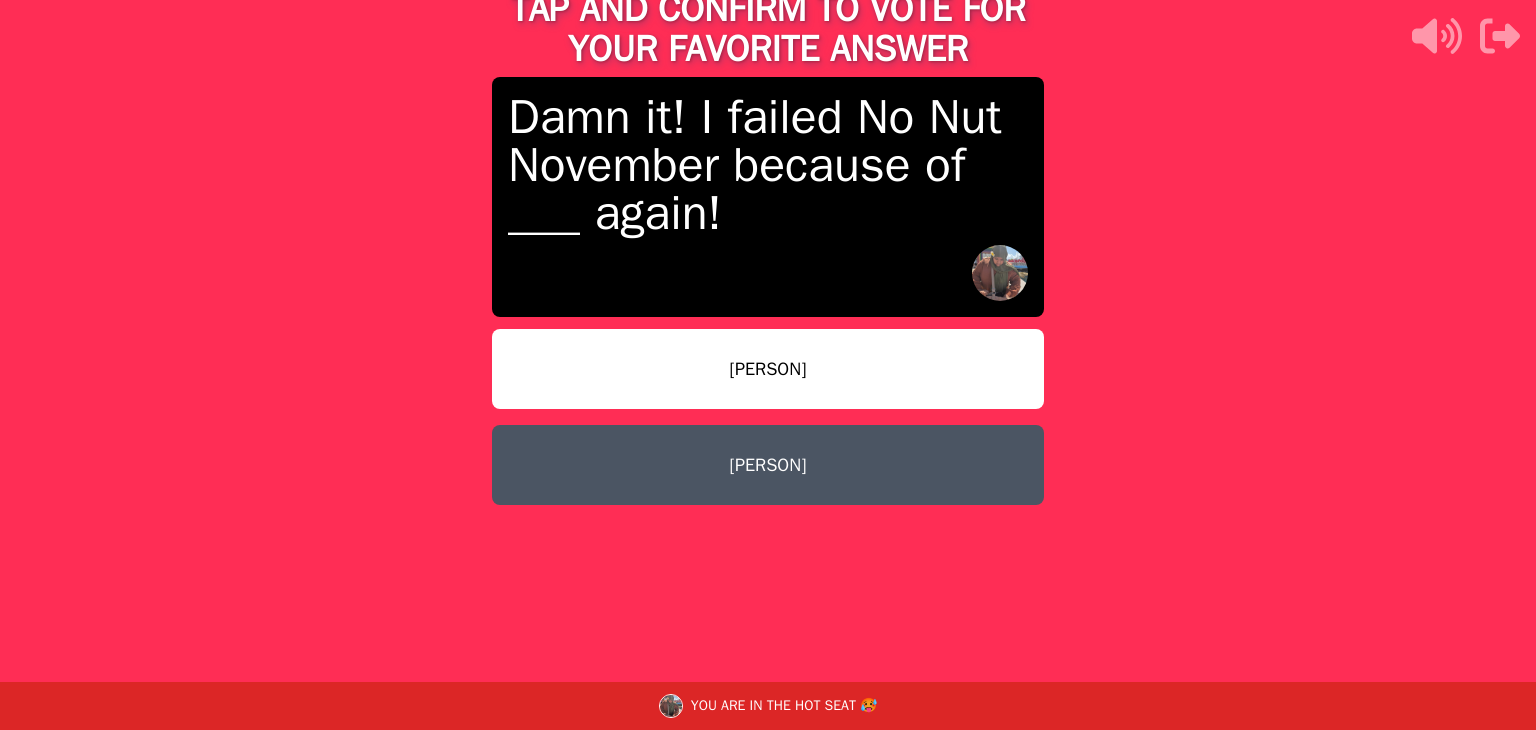 click on "[PERSON]" at bounding box center [768, 465] 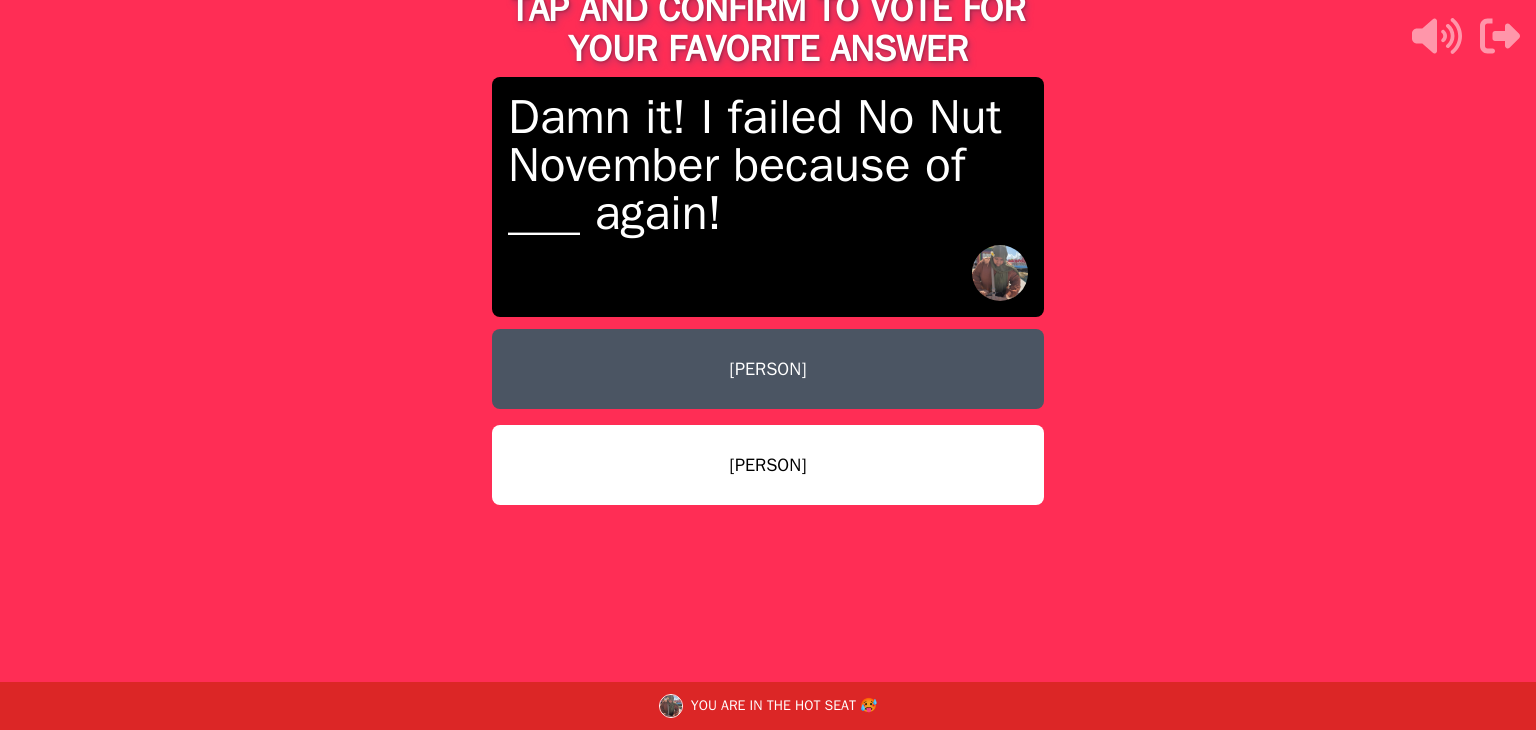 click on "[PERSON]" at bounding box center [768, 369] 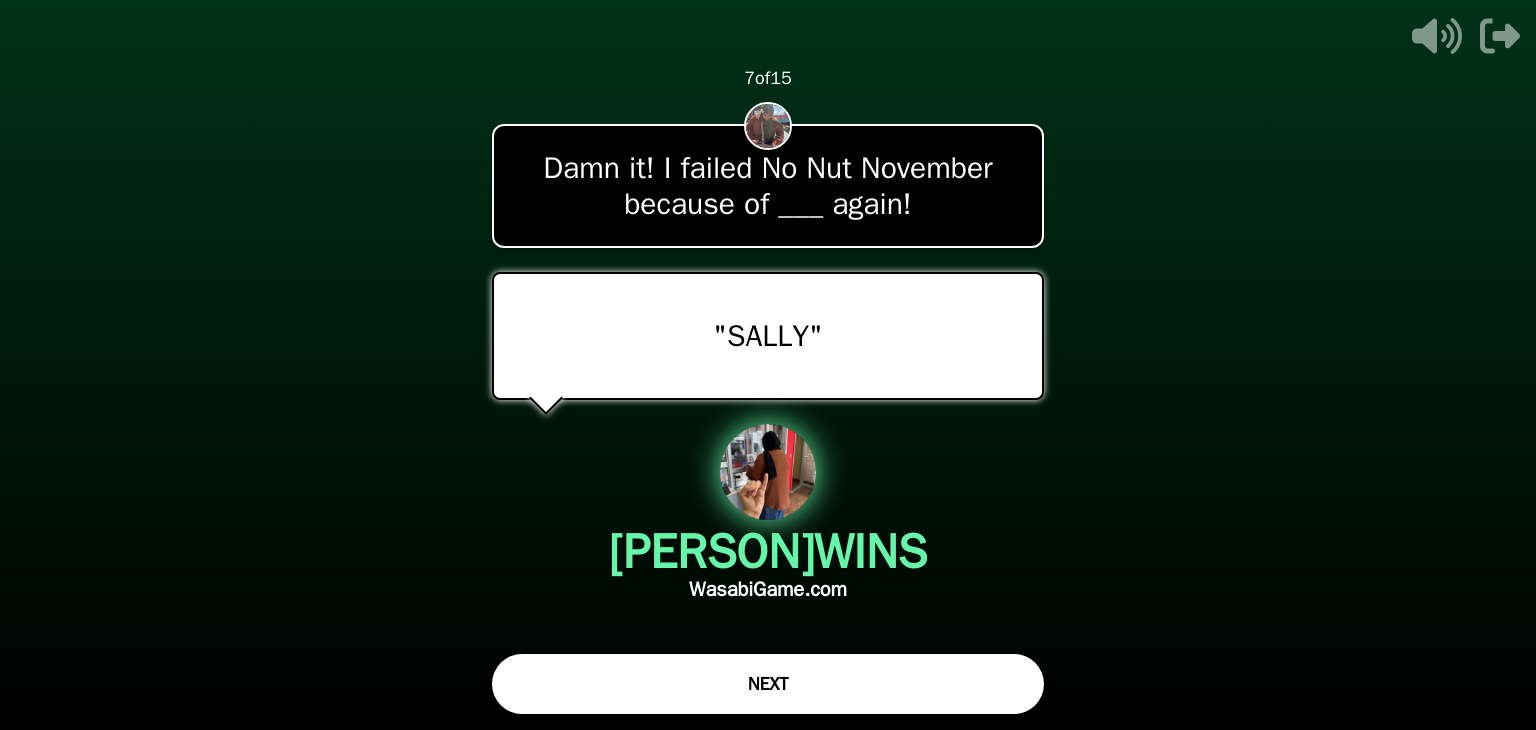 click on "NEXT" at bounding box center [768, 684] 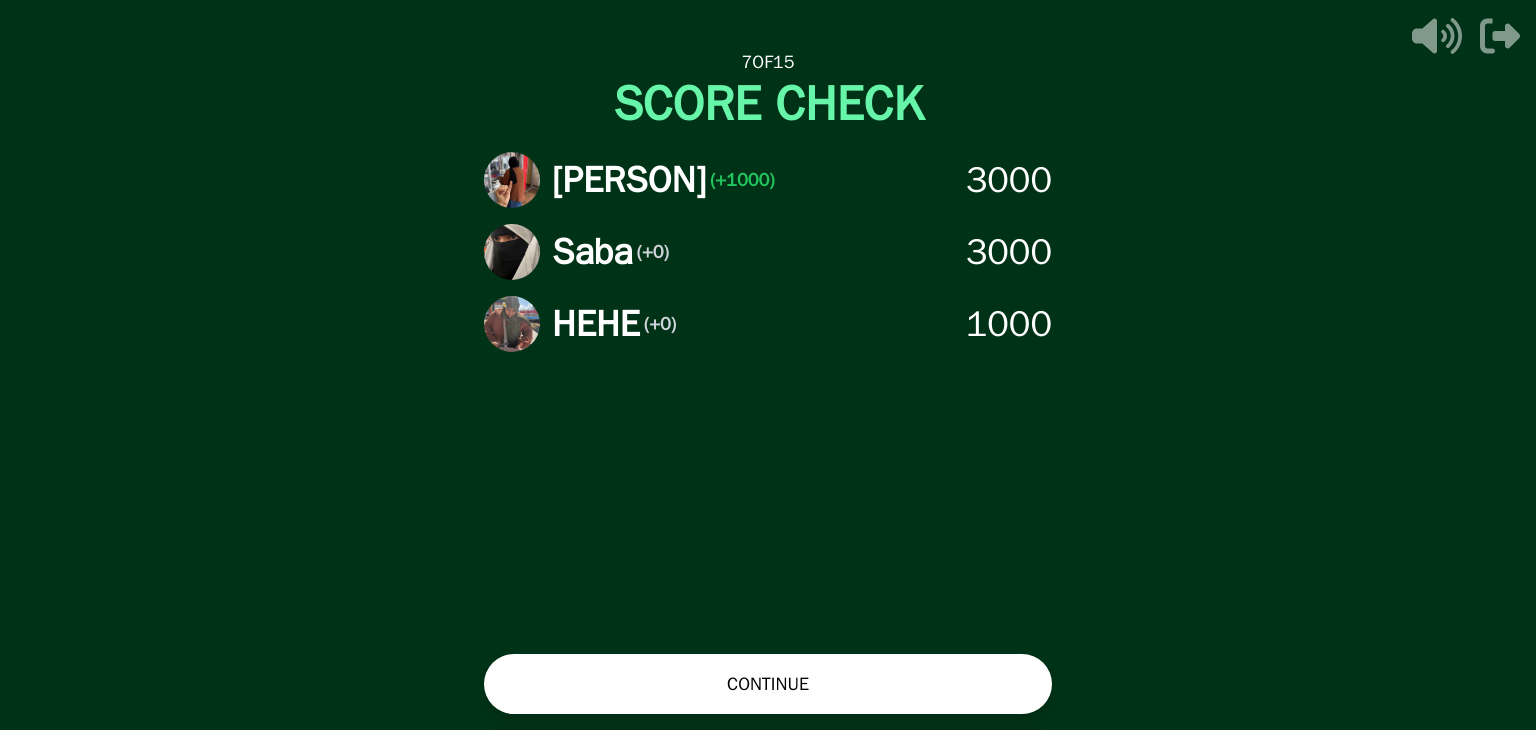 click on "CONTINUE" at bounding box center (768, 684) 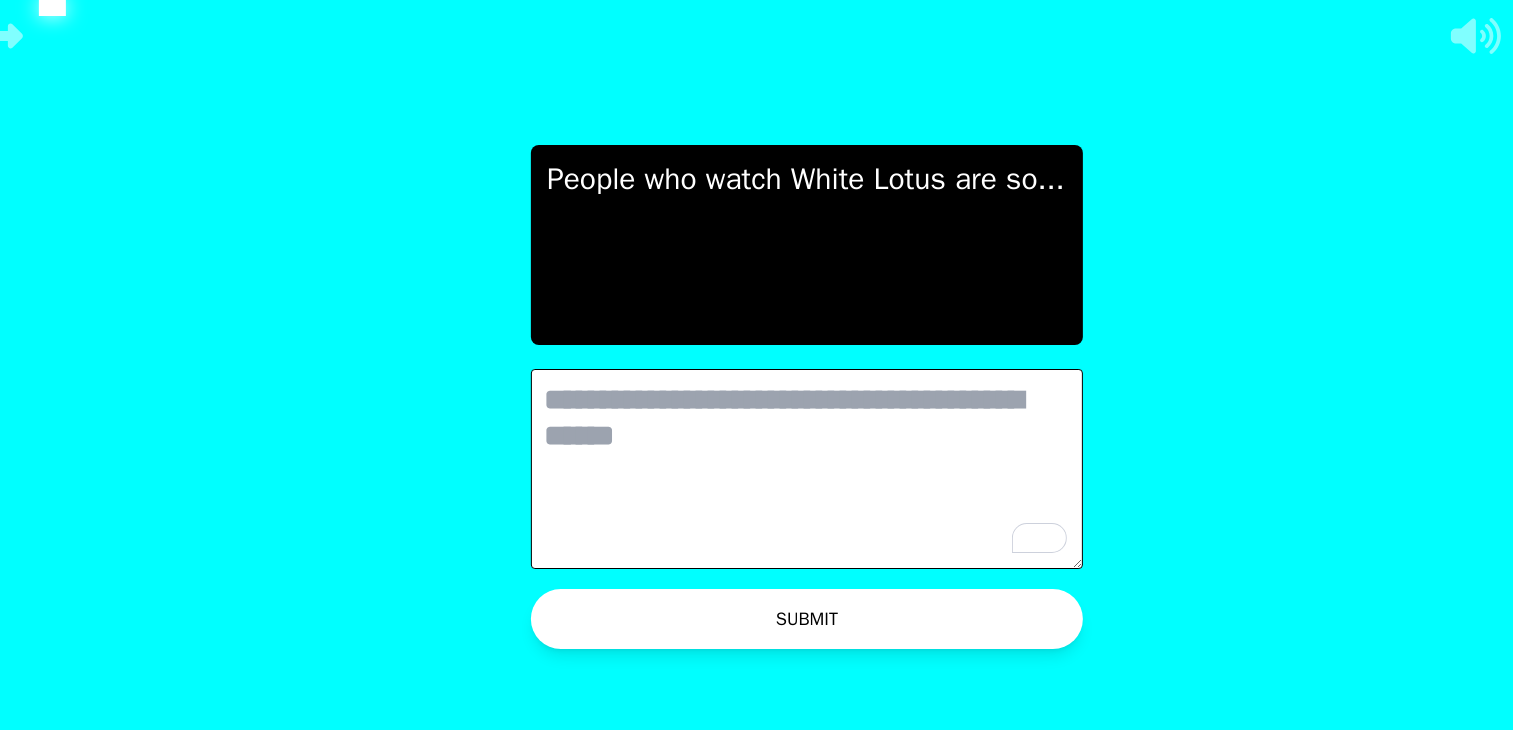 scroll, scrollTop: 0, scrollLeft: 0, axis: both 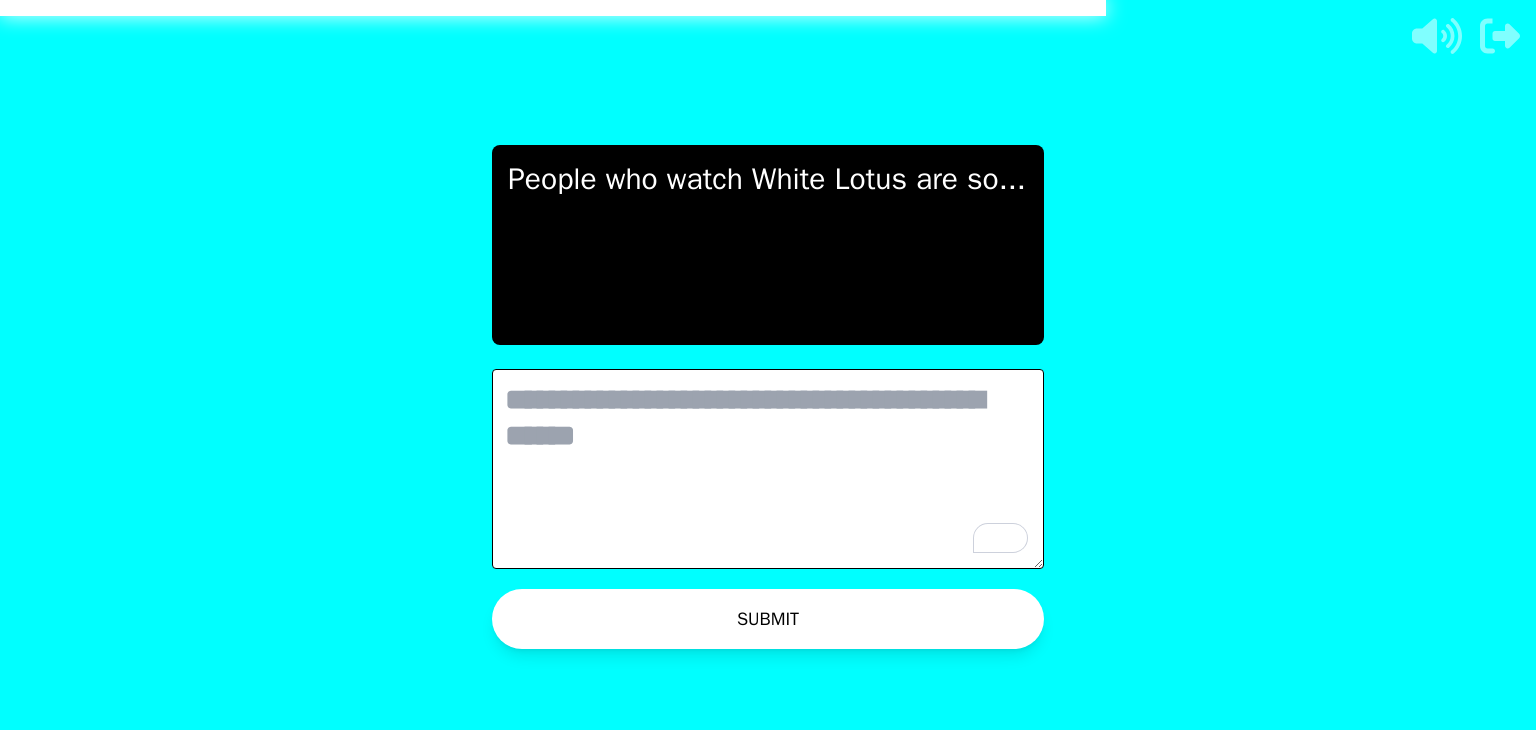click at bounding box center (768, 469) 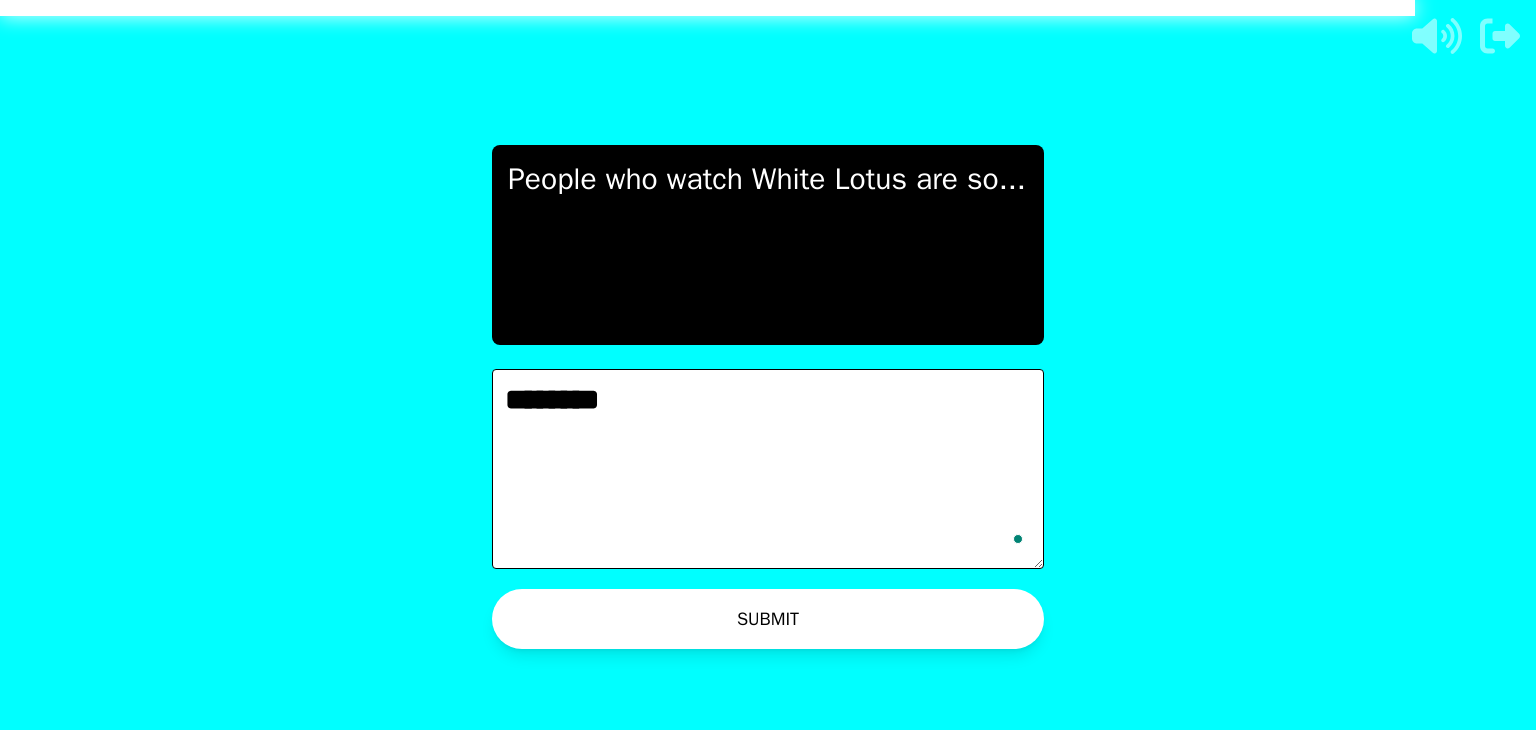 type on "********" 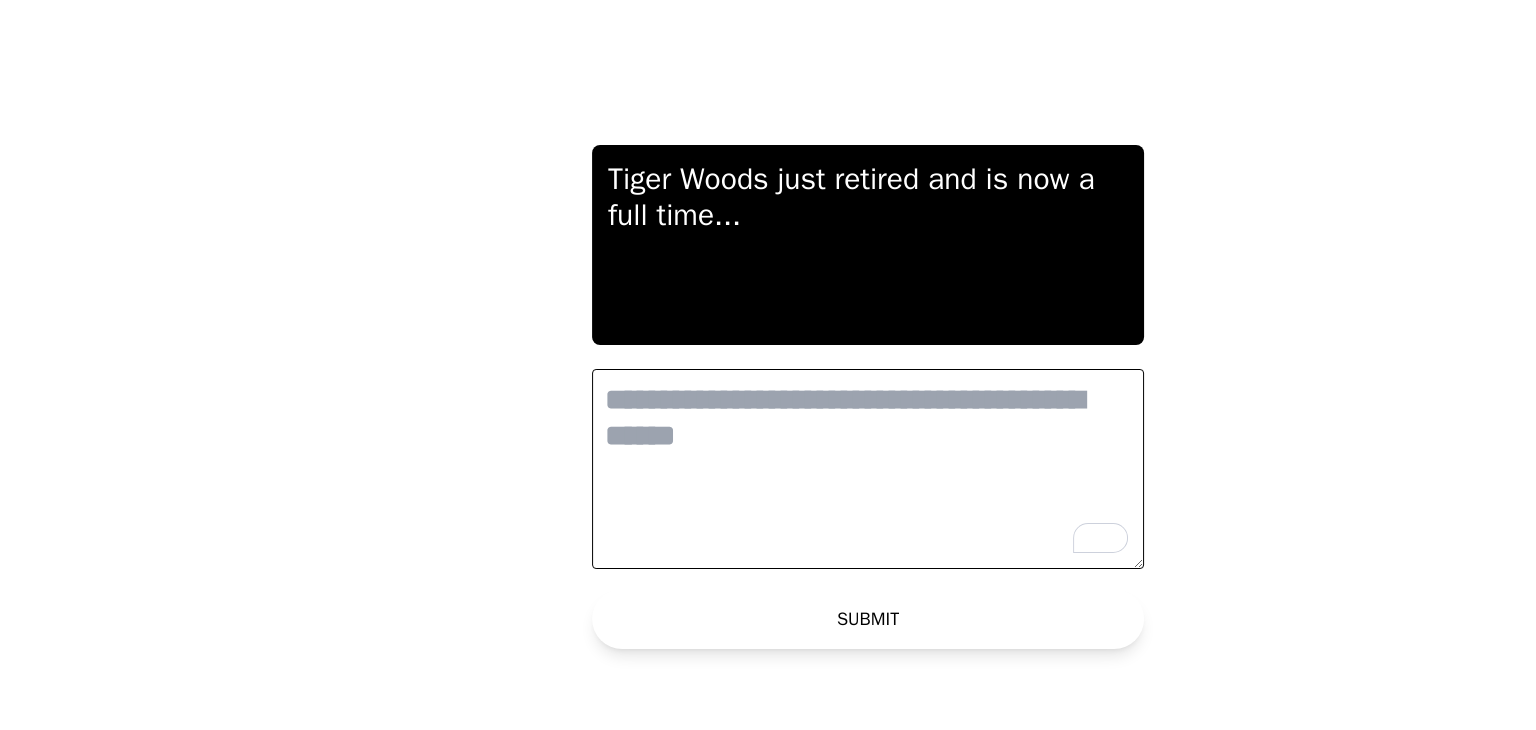 scroll, scrollTop: 0, scrollLeft: 0, axis: both 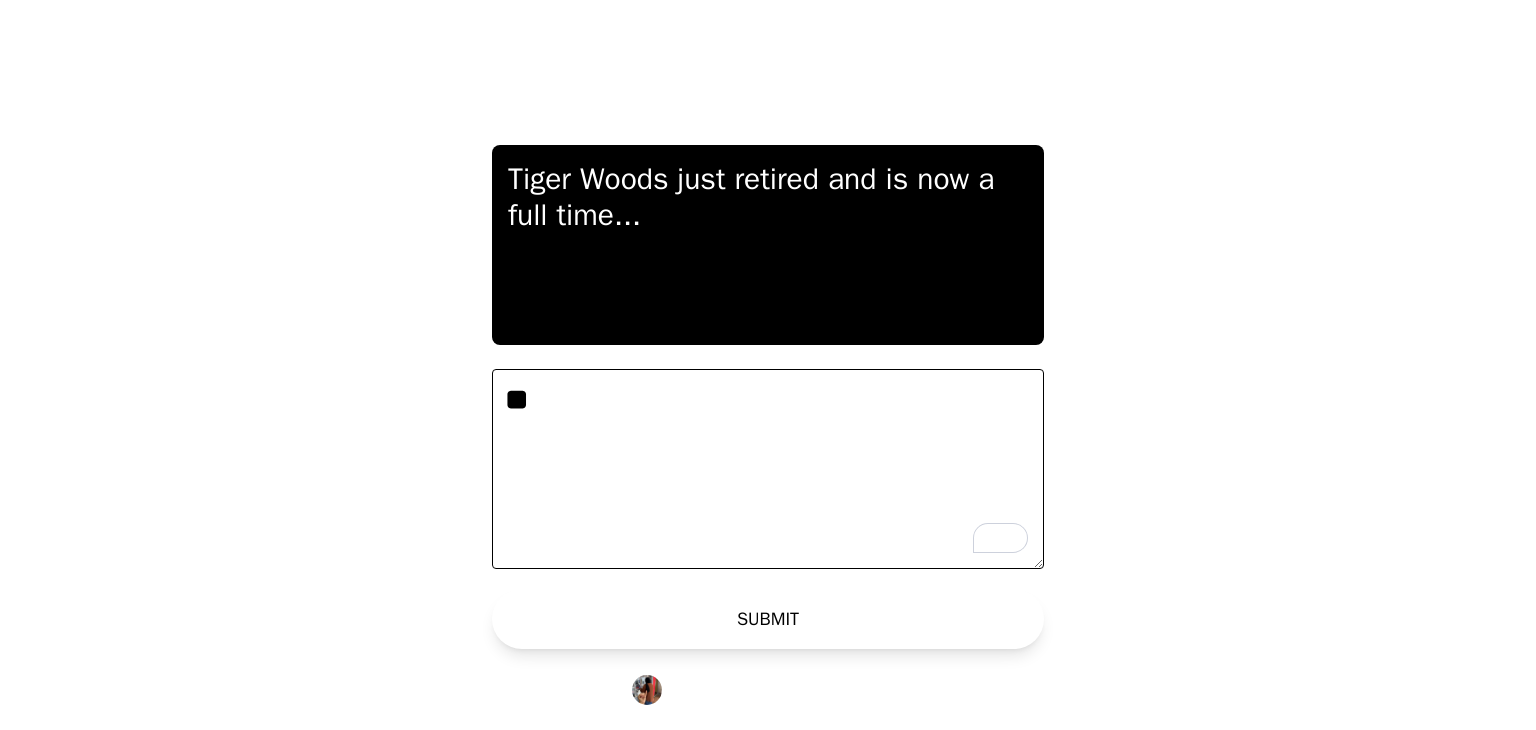 type on "***" 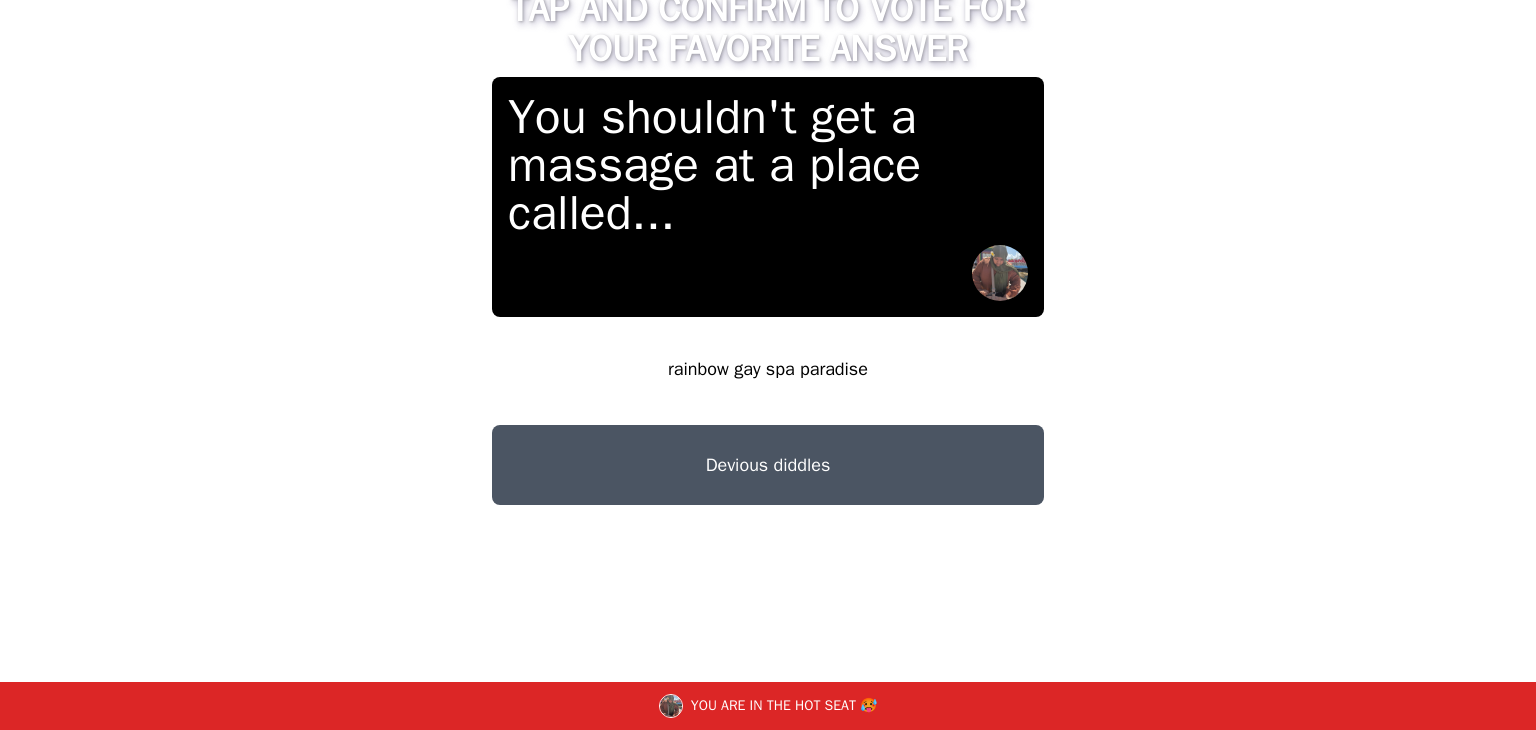 click on "Devious diddles" at bounding box center (768, 465) 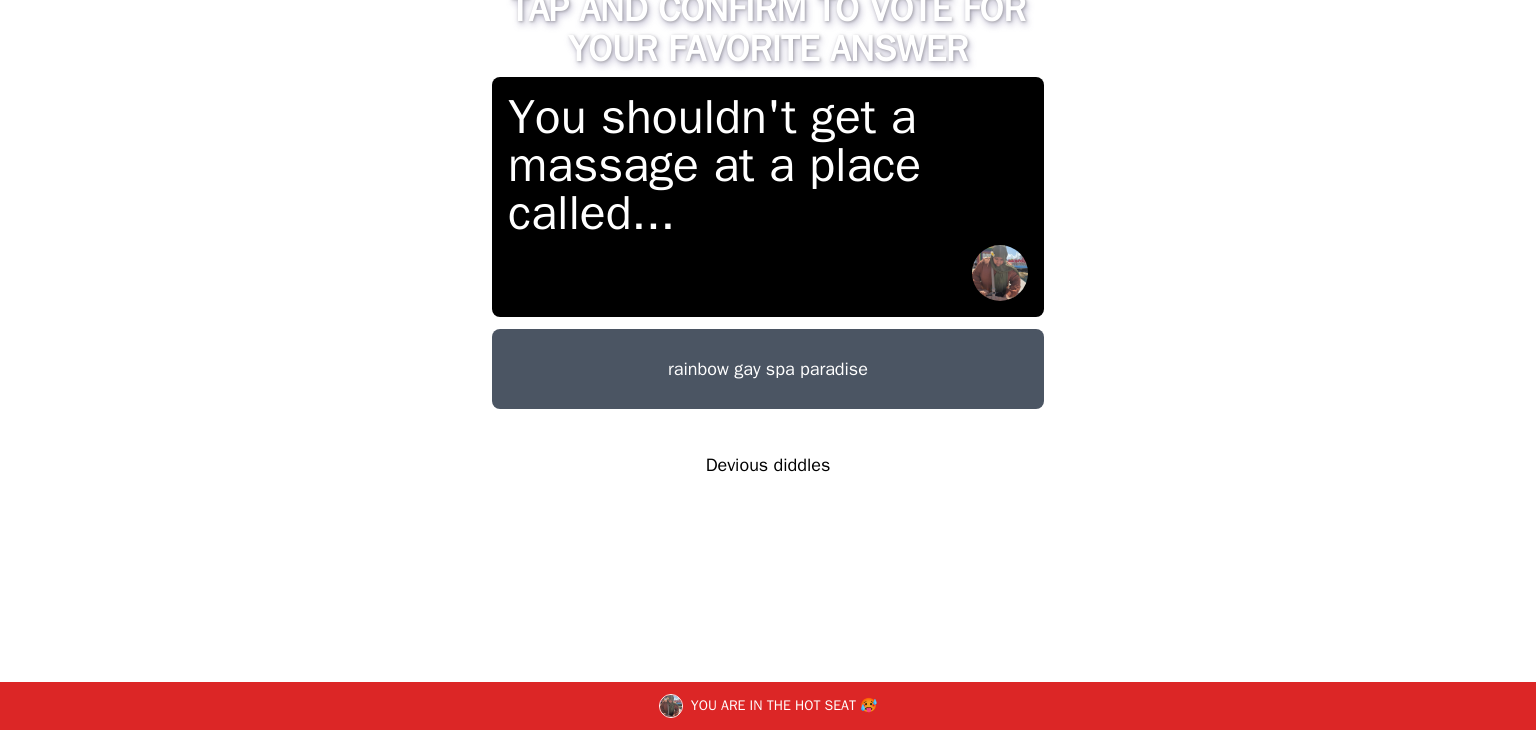 click on "Devious diddles" at bounding box center [768, 465] 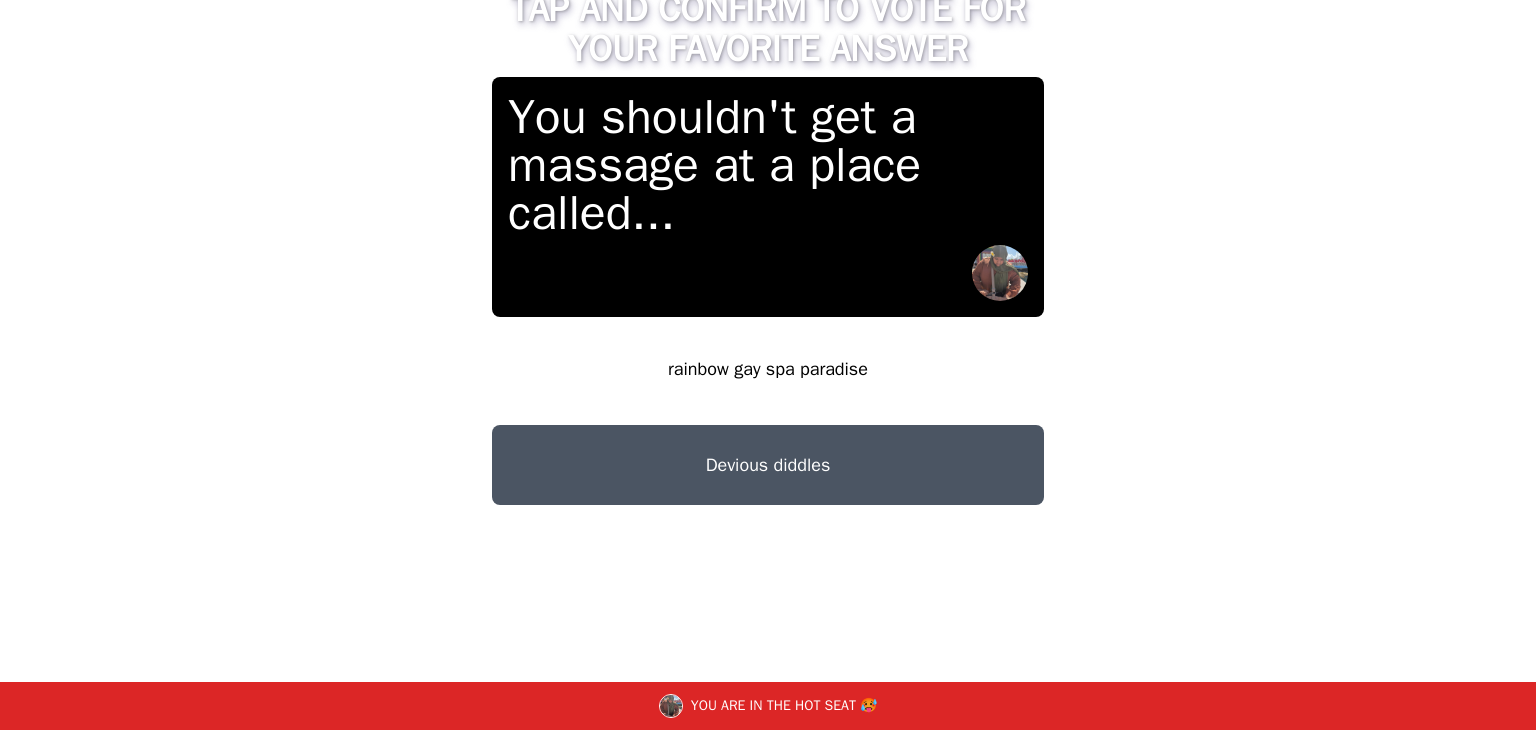 click on "Devious diddles" at bounding box center (768, 465) 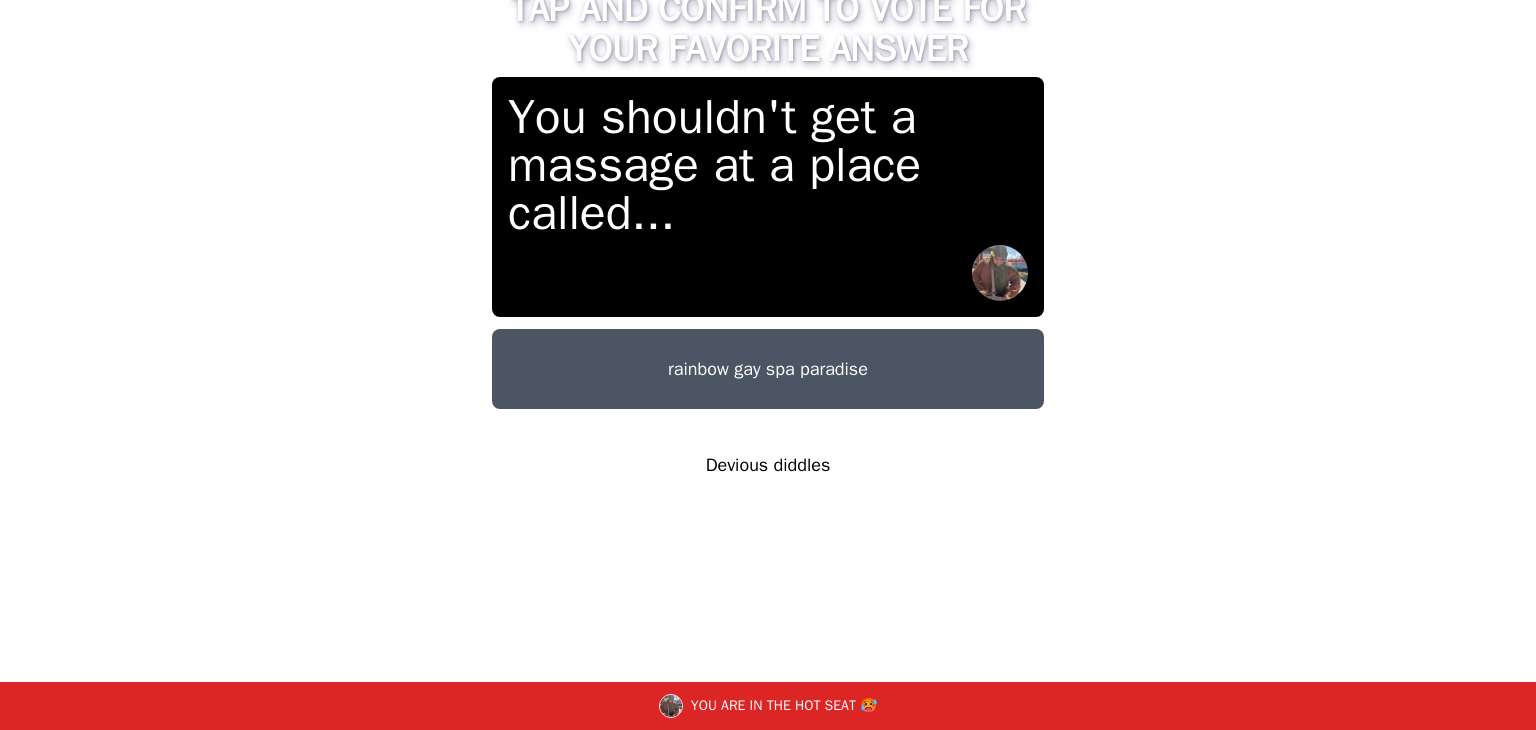 click on "rainbow gay spa paradise" at bounding box center [768, 369] 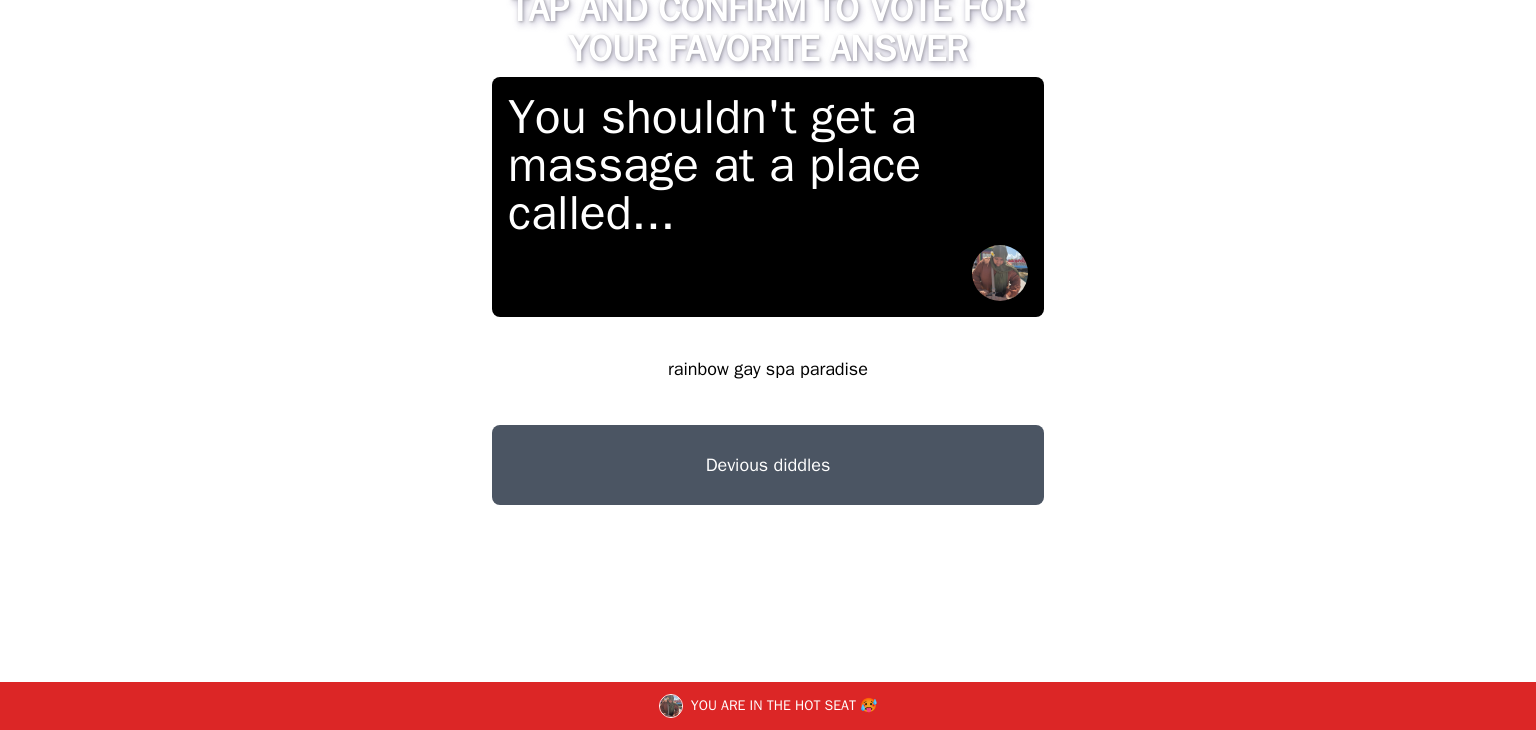 click on "Devious diddles" at bounding box center (768, 465) 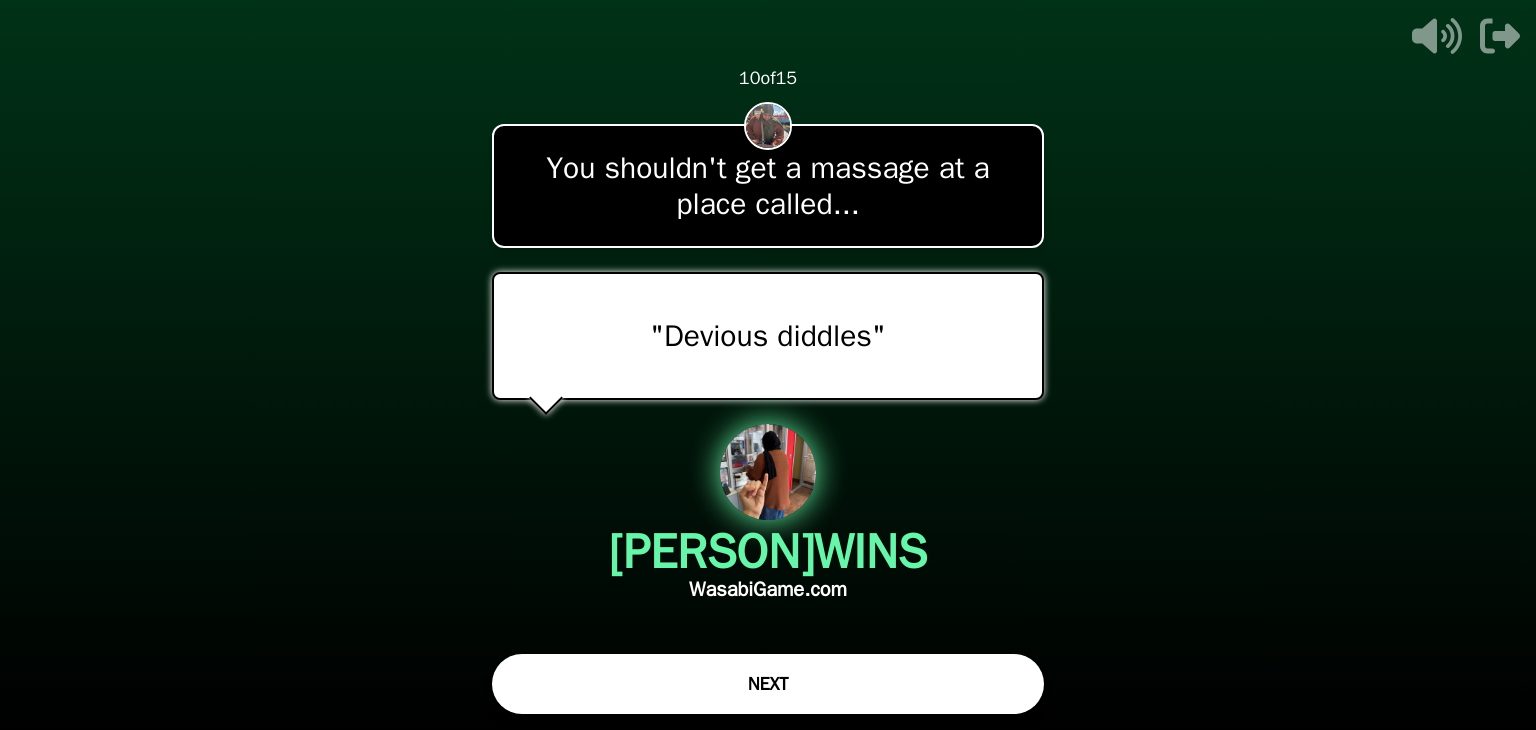 click on "NEXT" at bounding box center (768, 684) 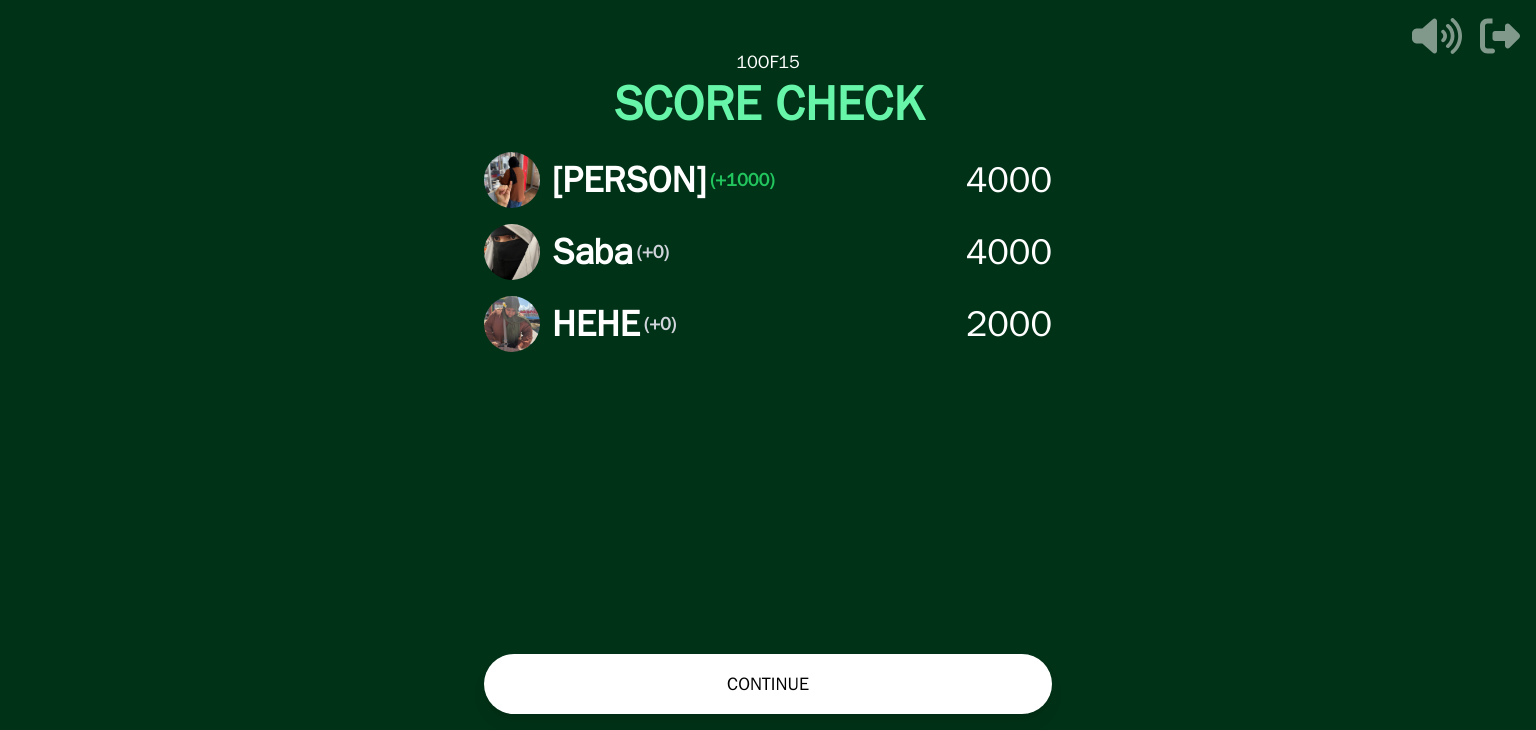 click on "CONTINUE" at bounding box center [768, 684] 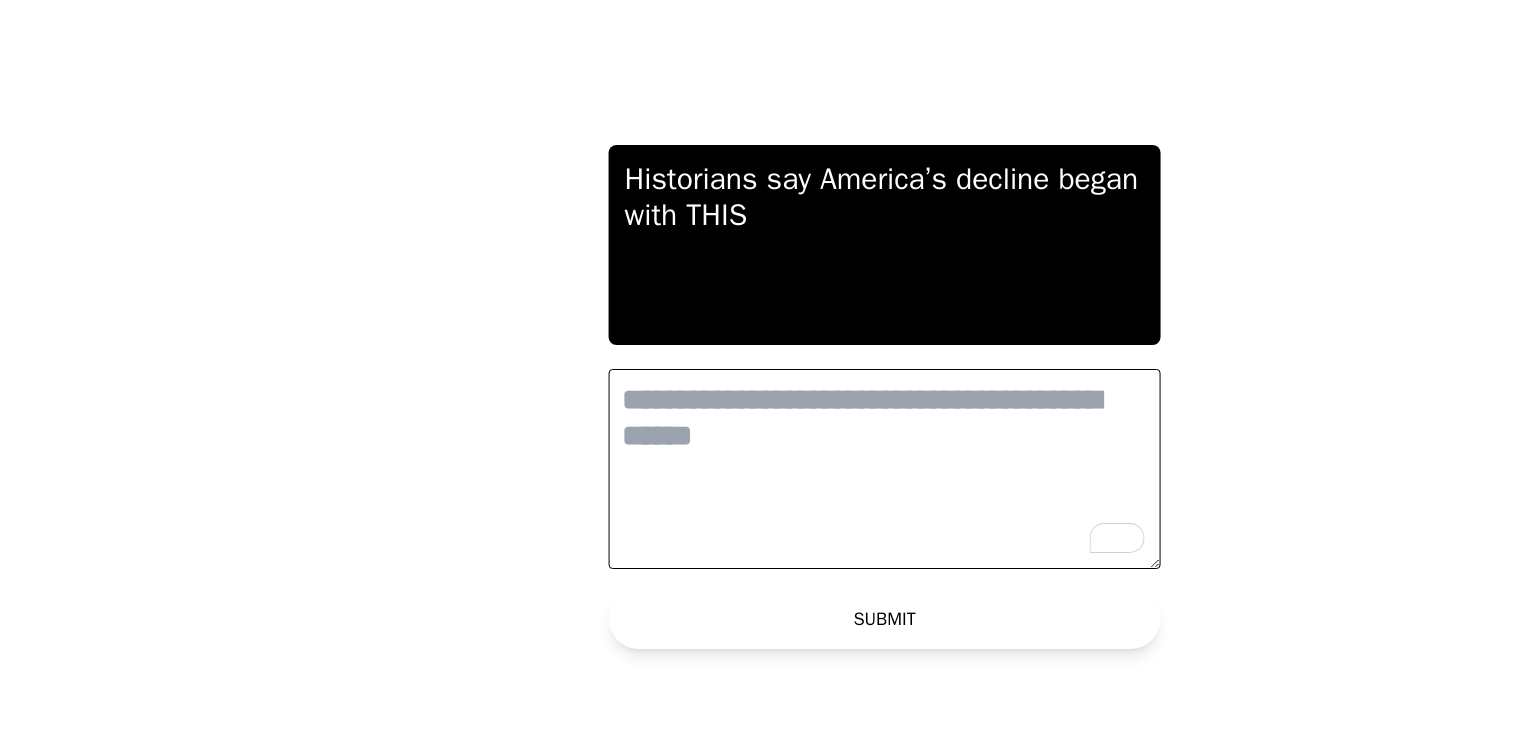 scroll, scrollTop: 0, scrollLeft: 0, axis: both 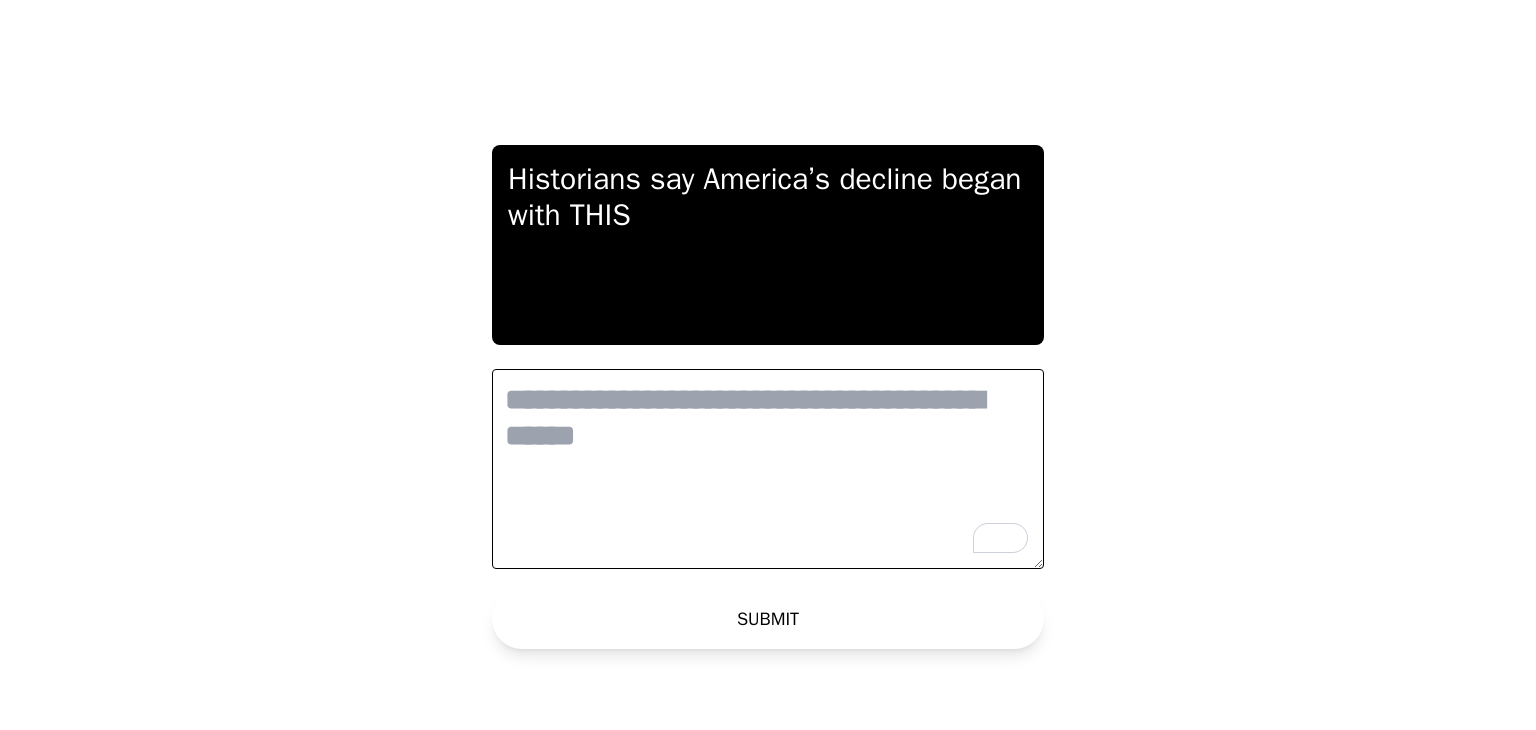 click at bounding box center (768, 469) 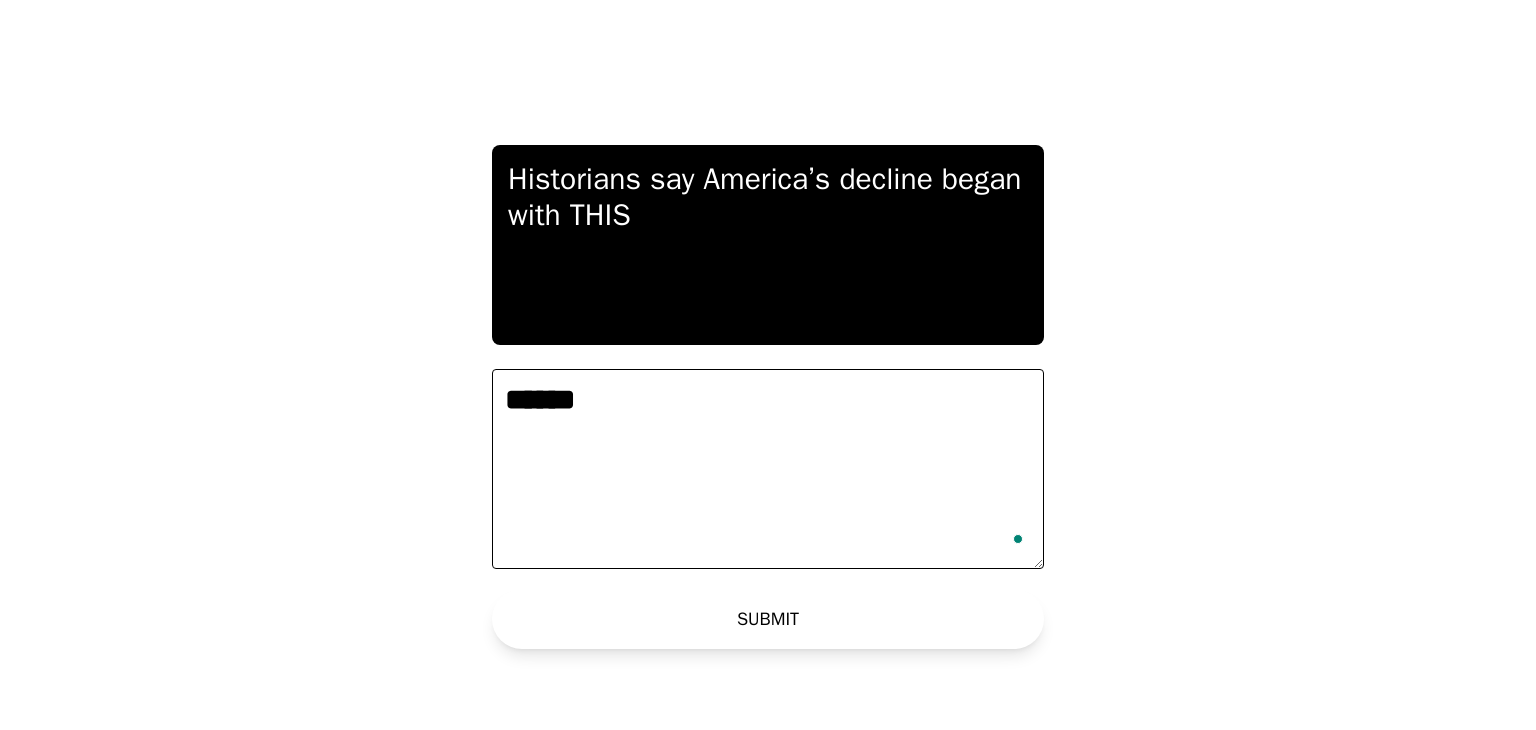 type on "******" 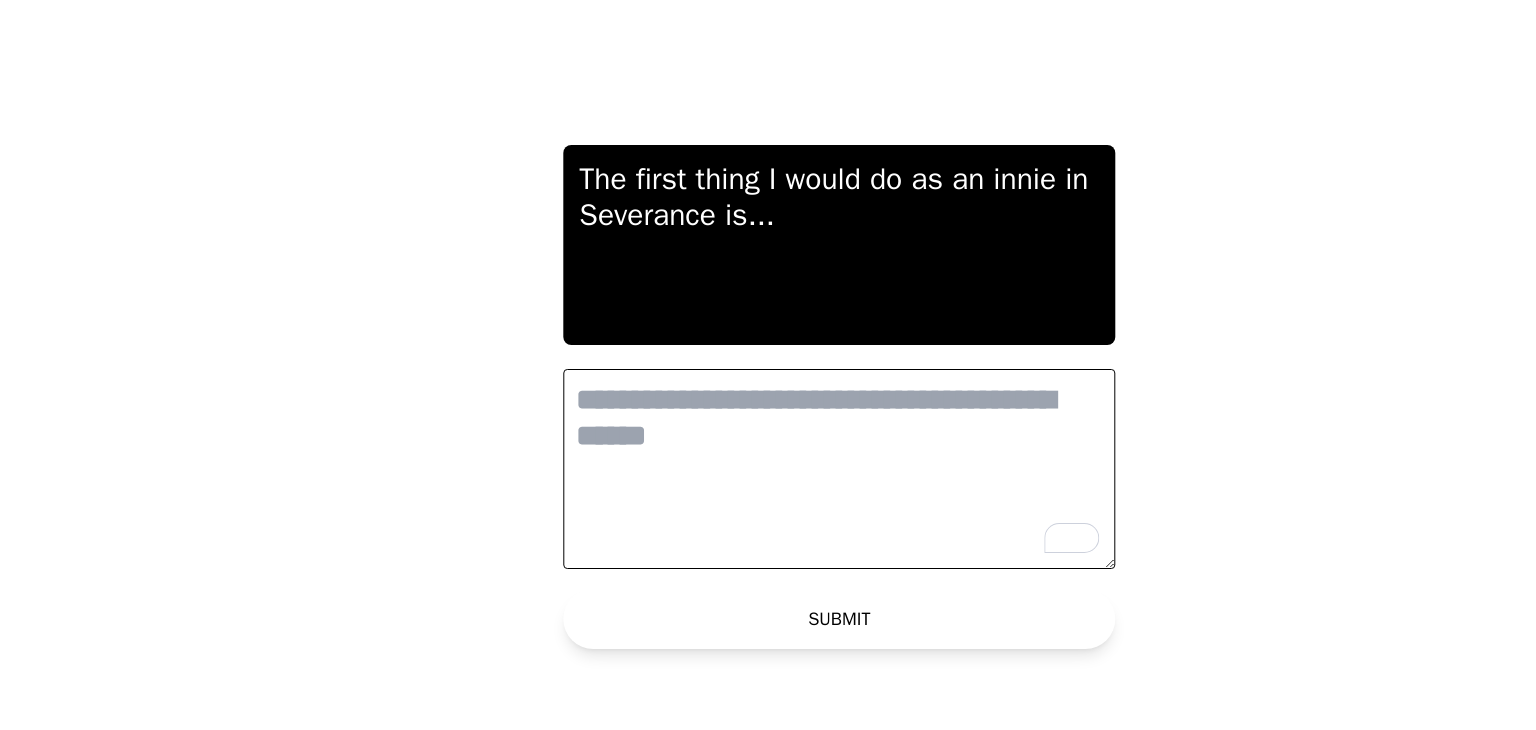 scroll, scrollTop: 0, scrollLeft: 0, axis: both 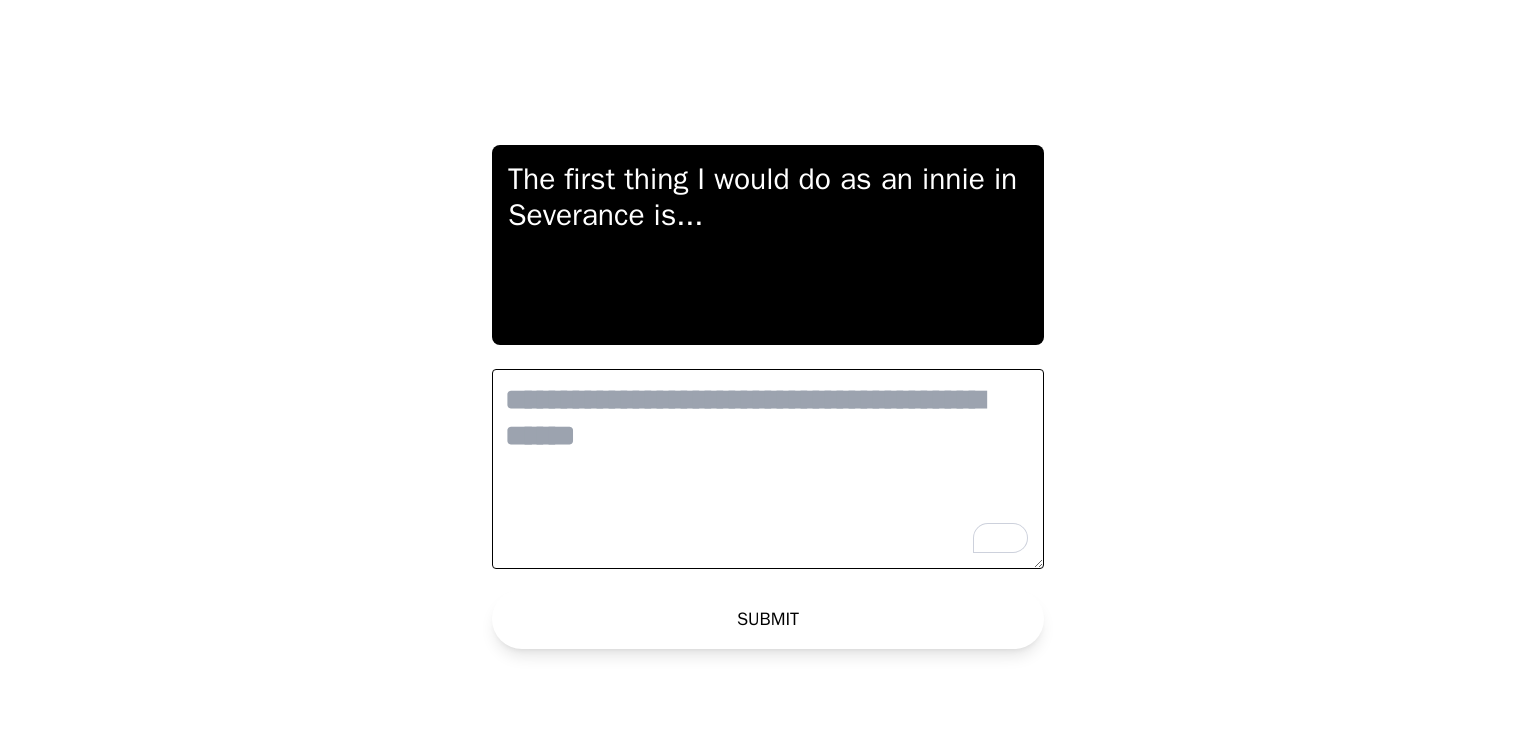 click at bounding box center [768, 469] 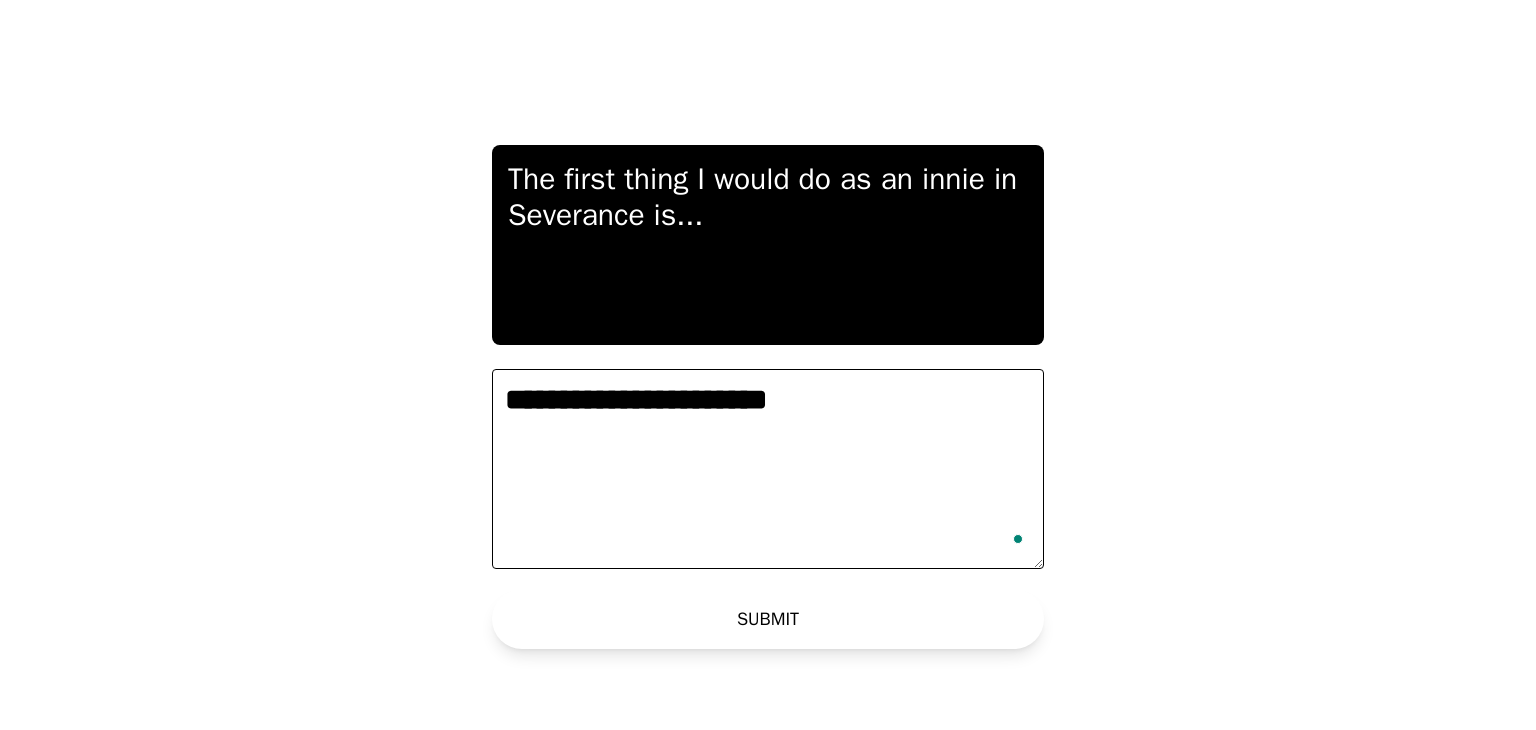 type on "**********" 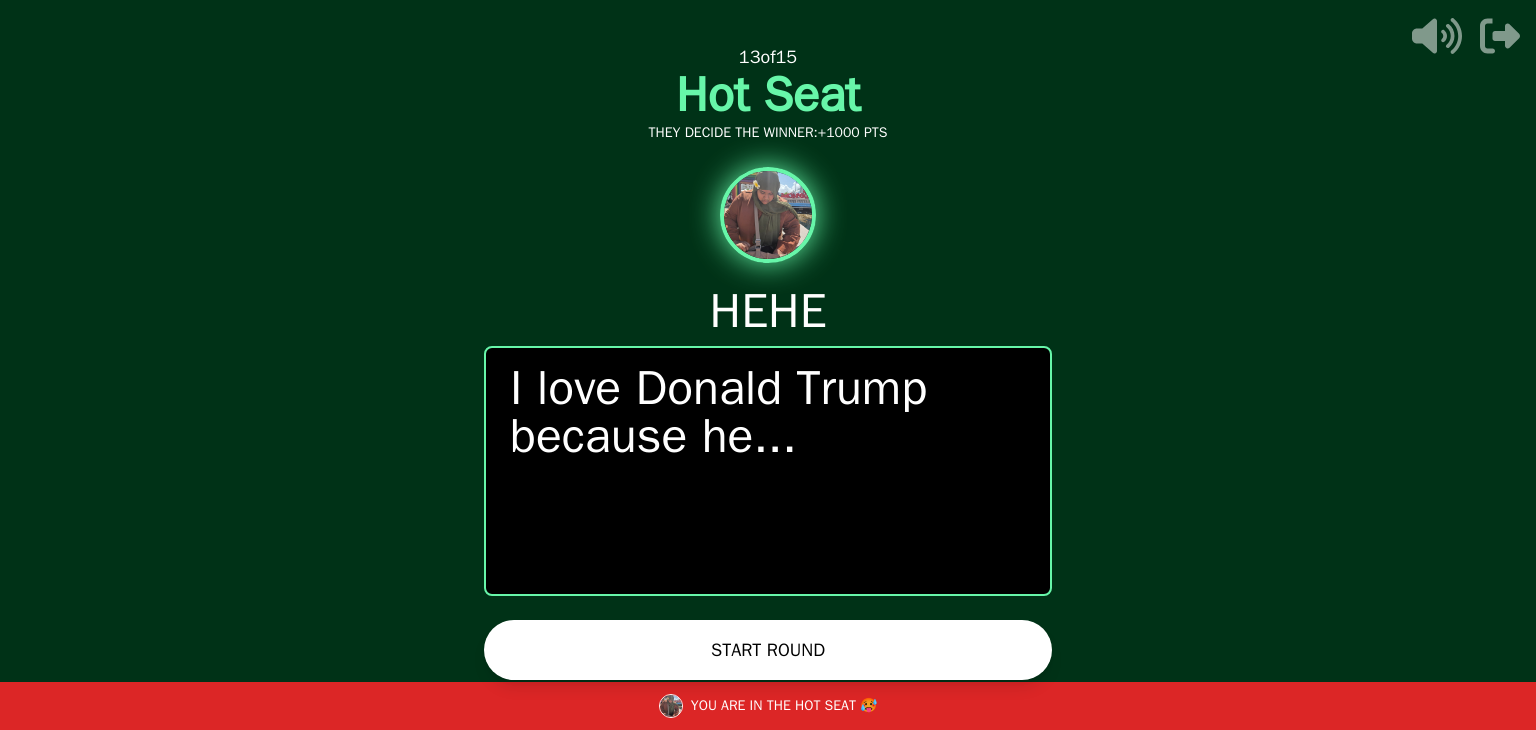 click on "START ROUND" at bounding box center [768, 650] 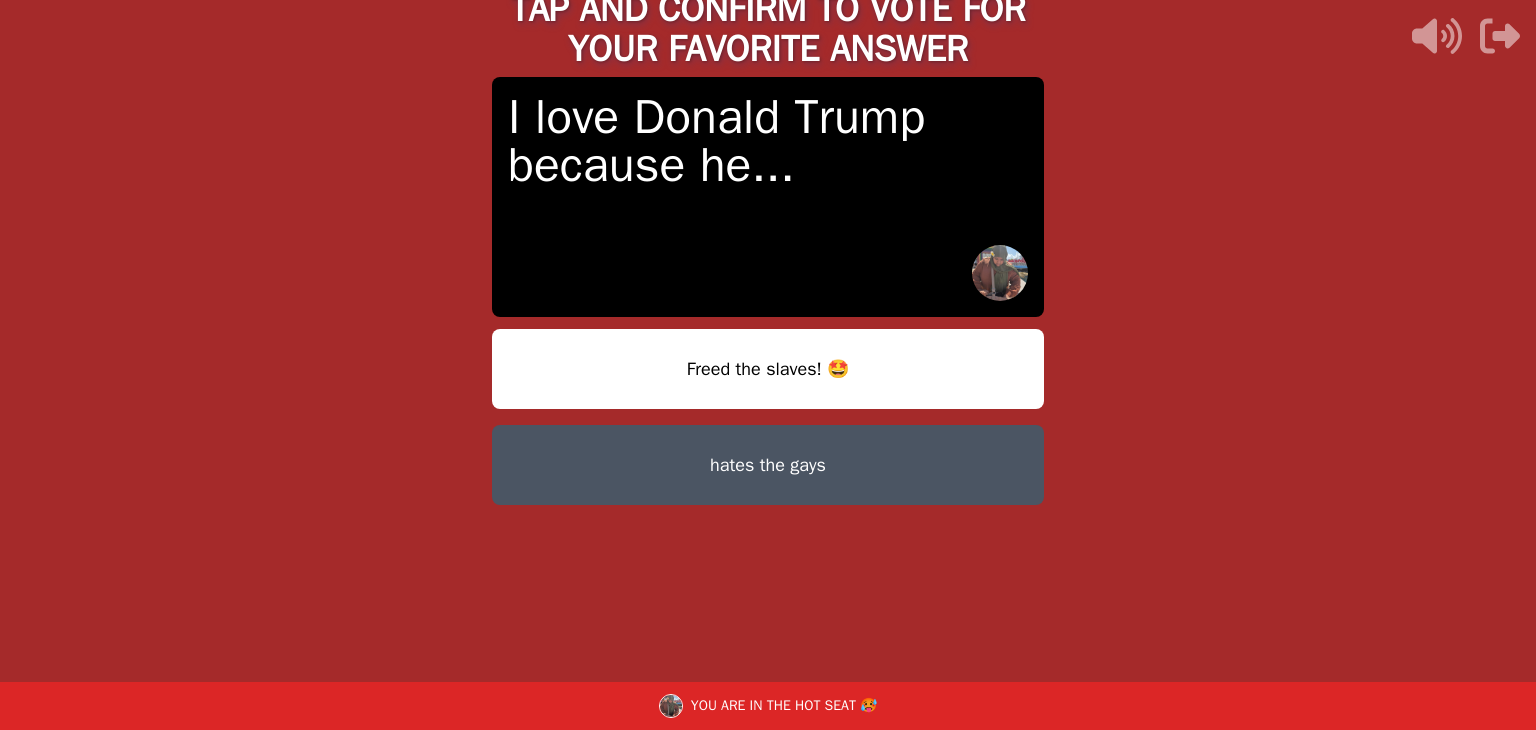 click on "hates the gays" at bounding box center [768, 465] 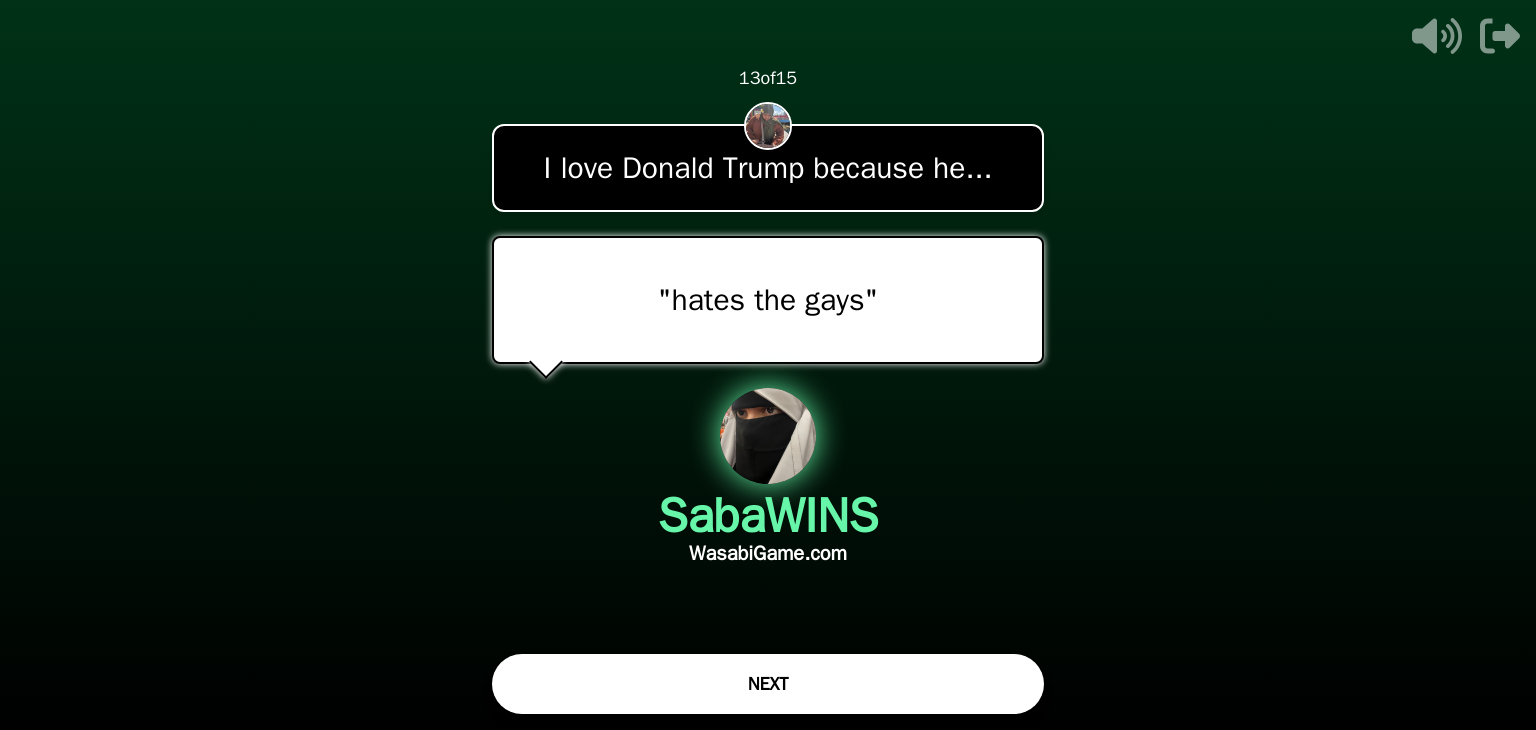 click on "NEXT" at bounding box center [768, 684] 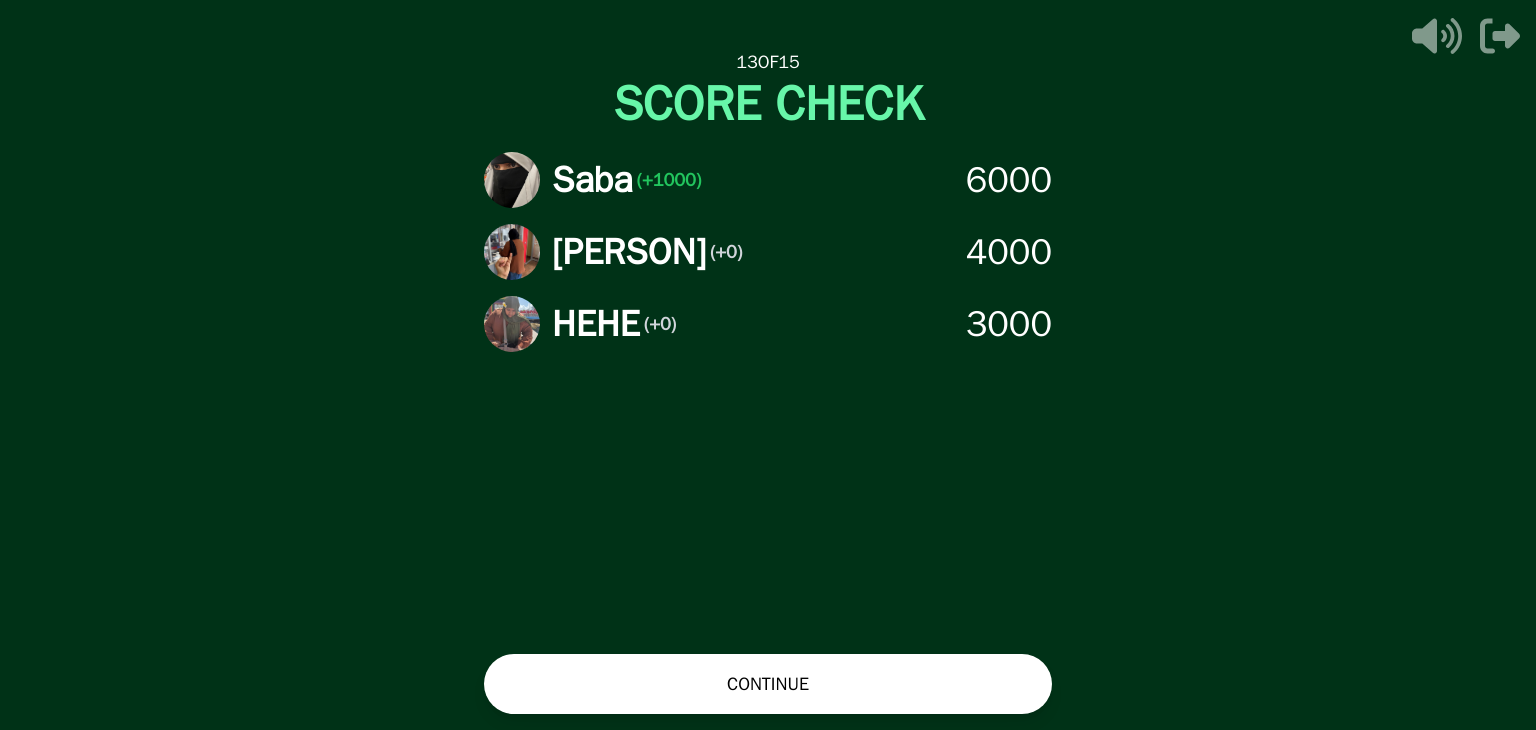 click on "CONTINUE" at bounding box center [768, 684] 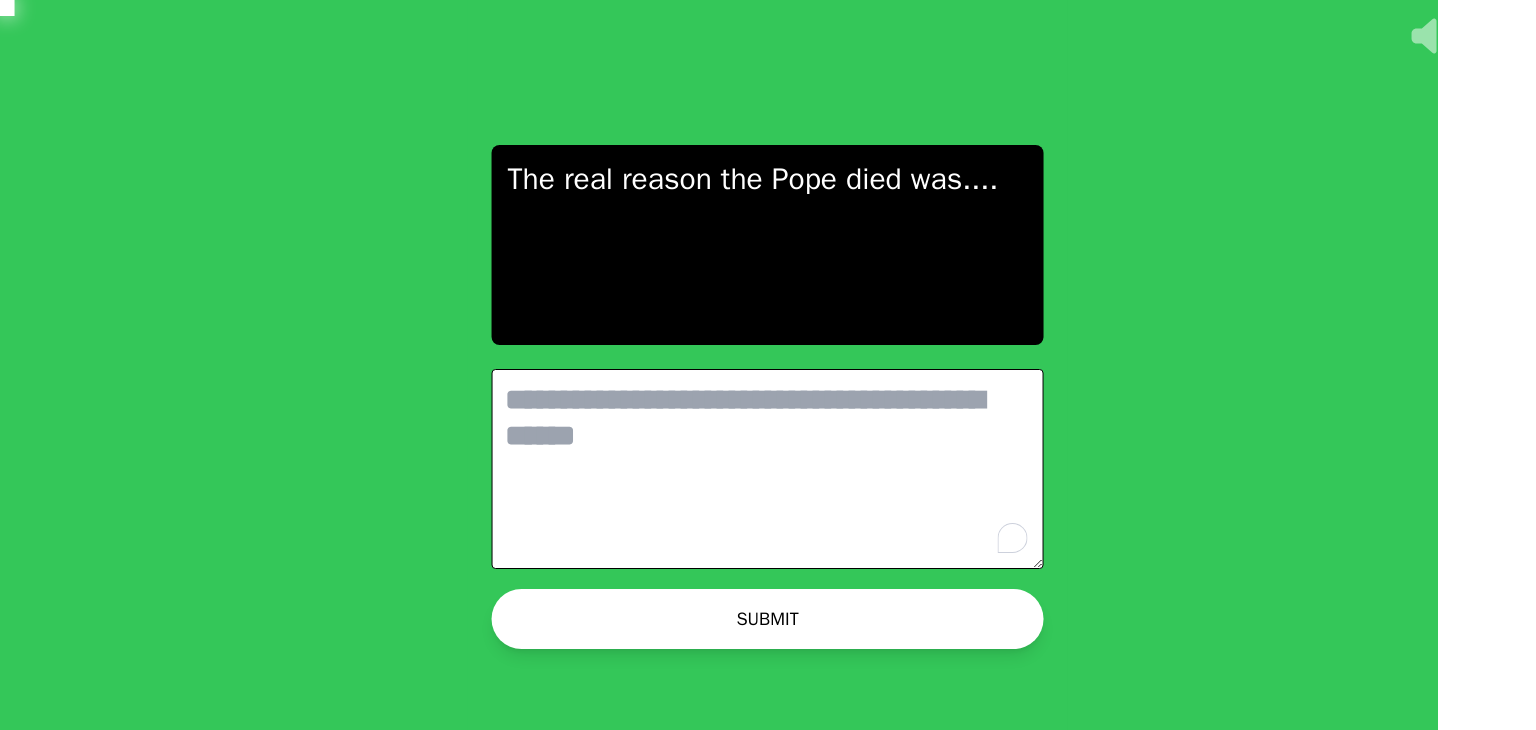 scroll, scrollTop: 0, scrollLeft: 0, axis: both 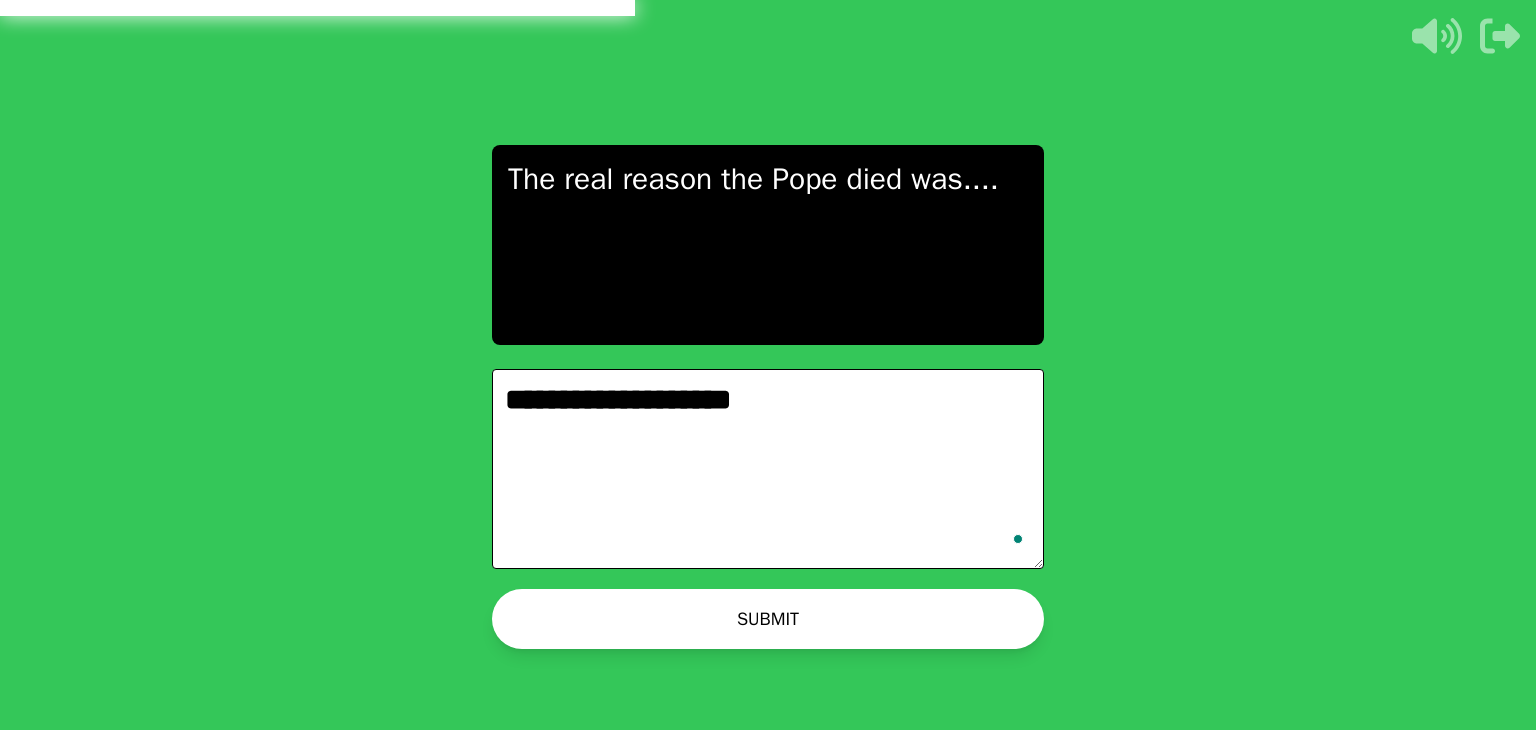 type on "**********" 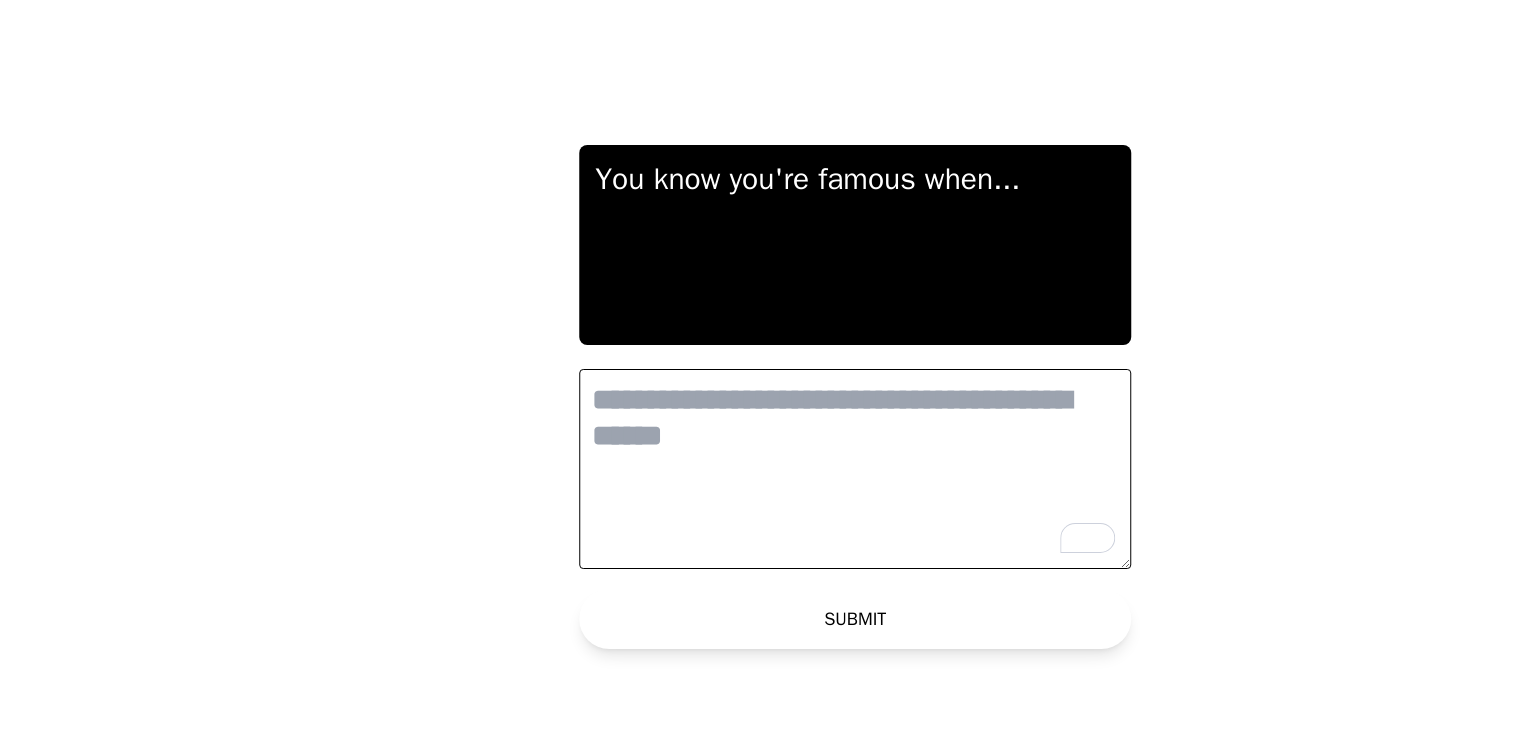 scroll, scrollTop: 0, scrollLeft: 0, axis: both 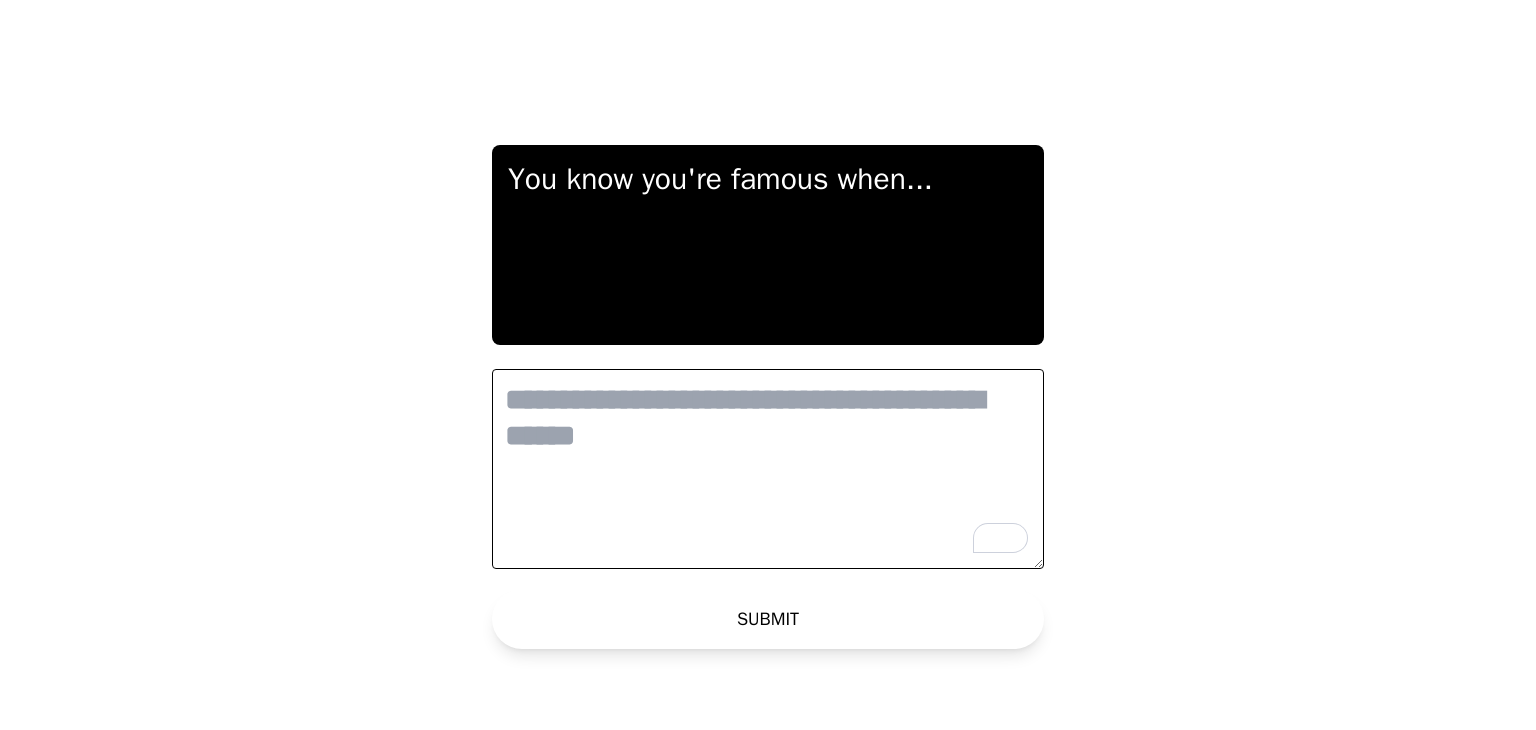 click at bounding box center [768, 469] 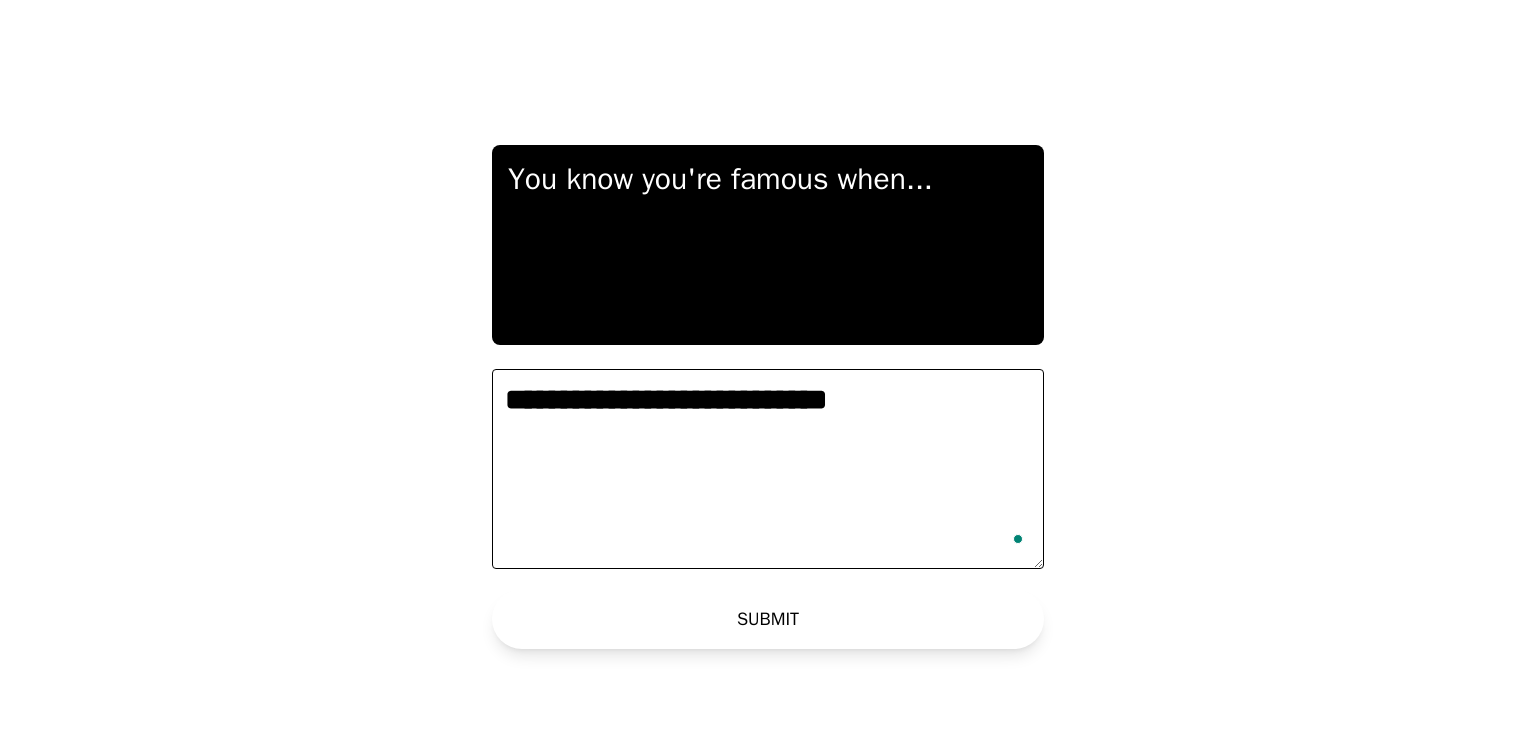 type on "**********" 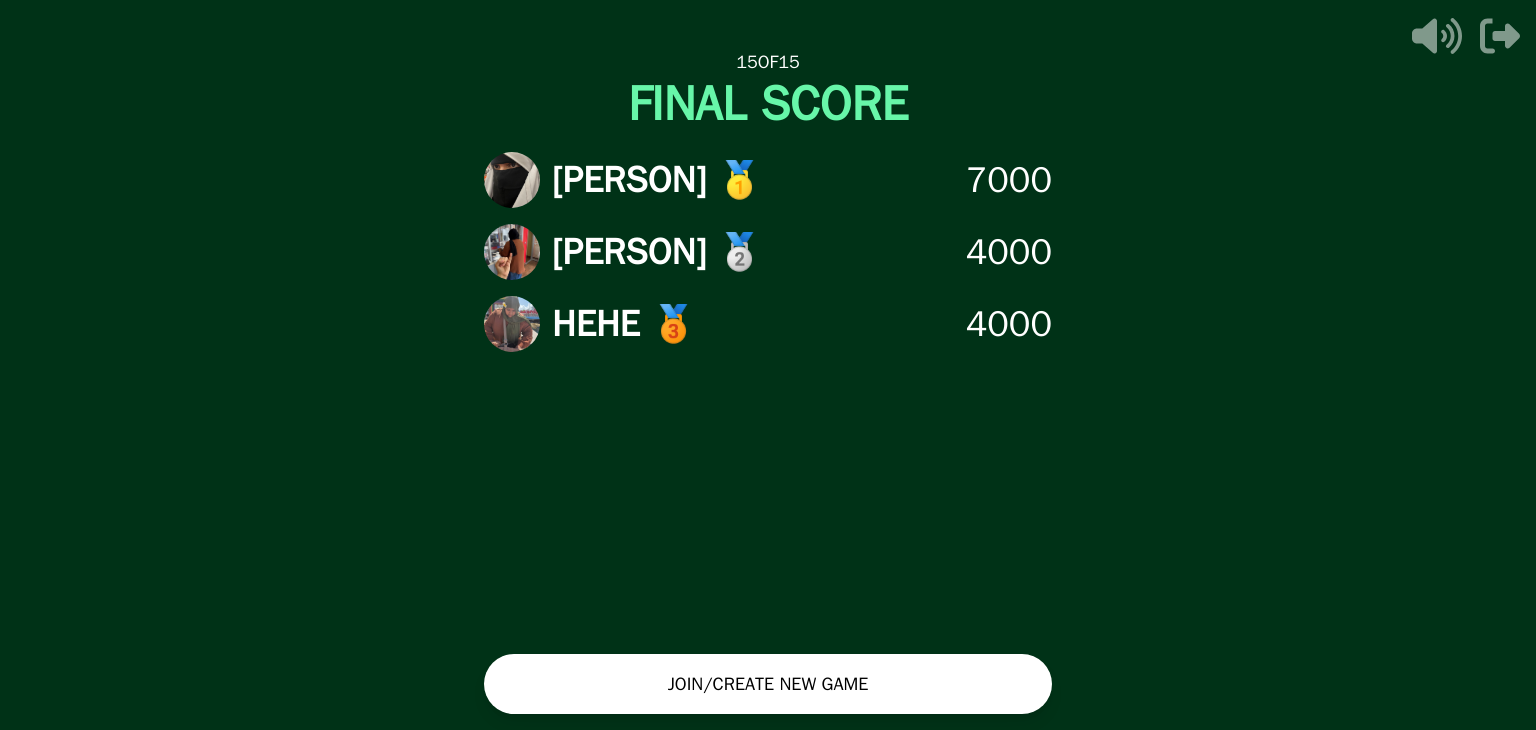 click on "JOIN/CREATE NEW GAME" at bounding box center (768, 684) 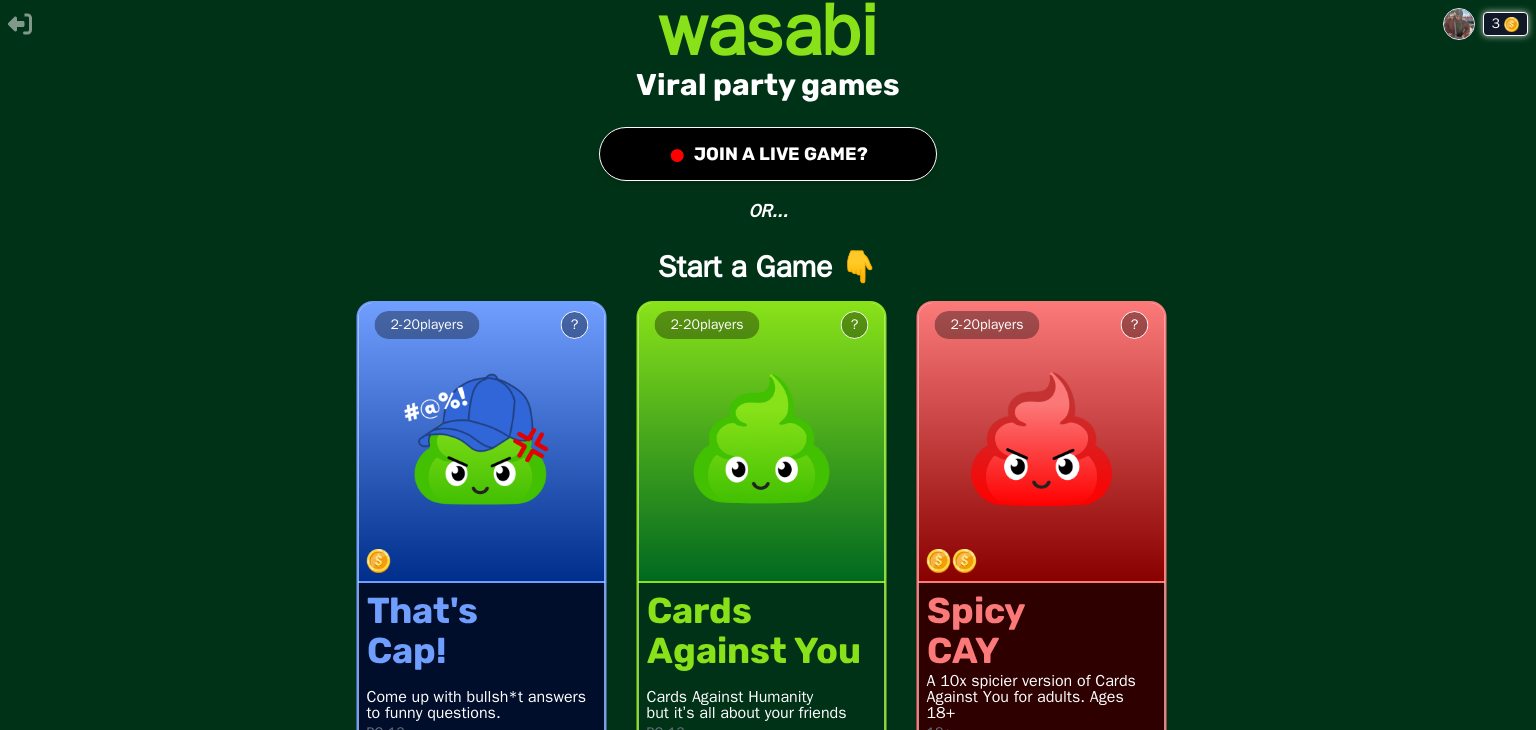 scroll, scrollTop: 0, scrollLeft: 0, axis: both 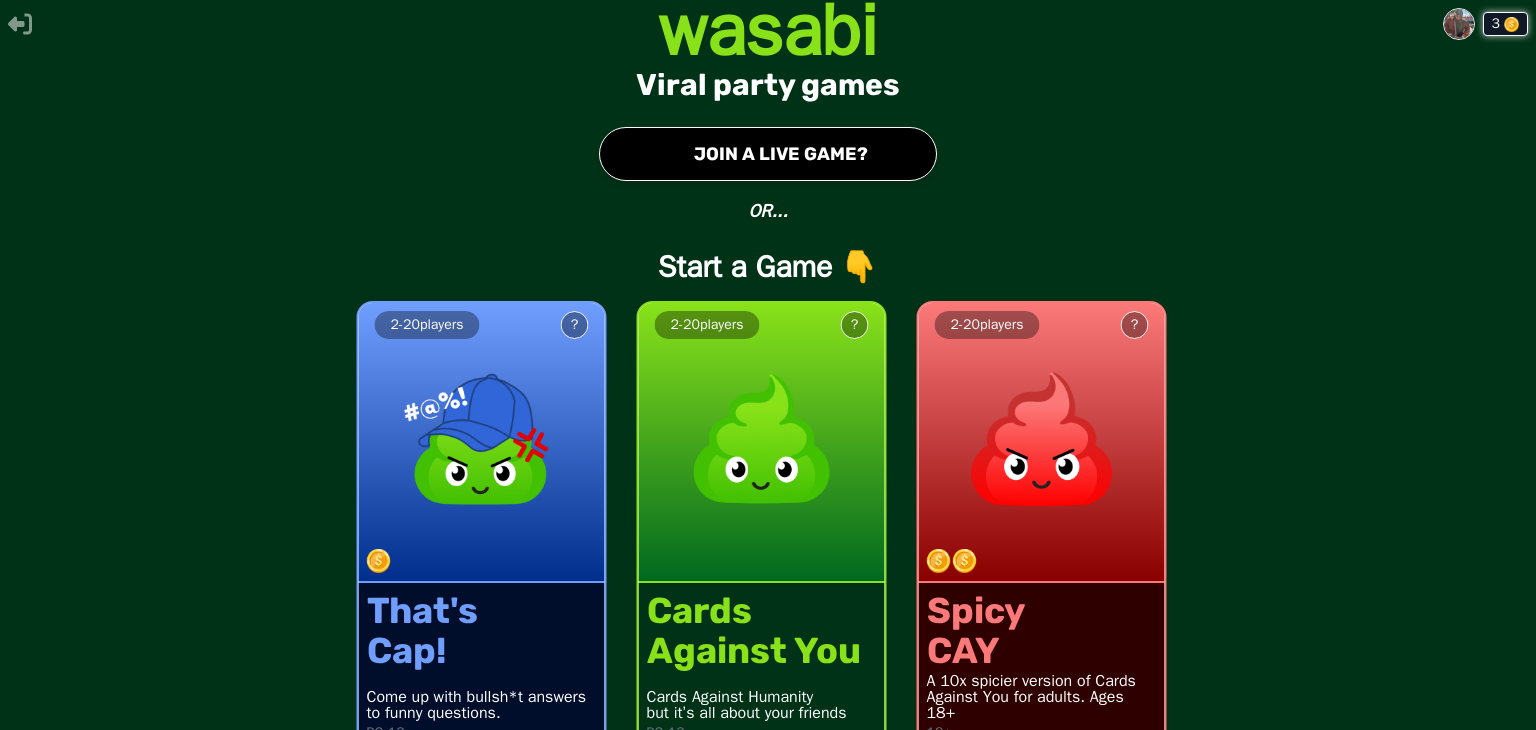 click on "● JOIN A LIVE GAME?" at bounding box center [768, 154] 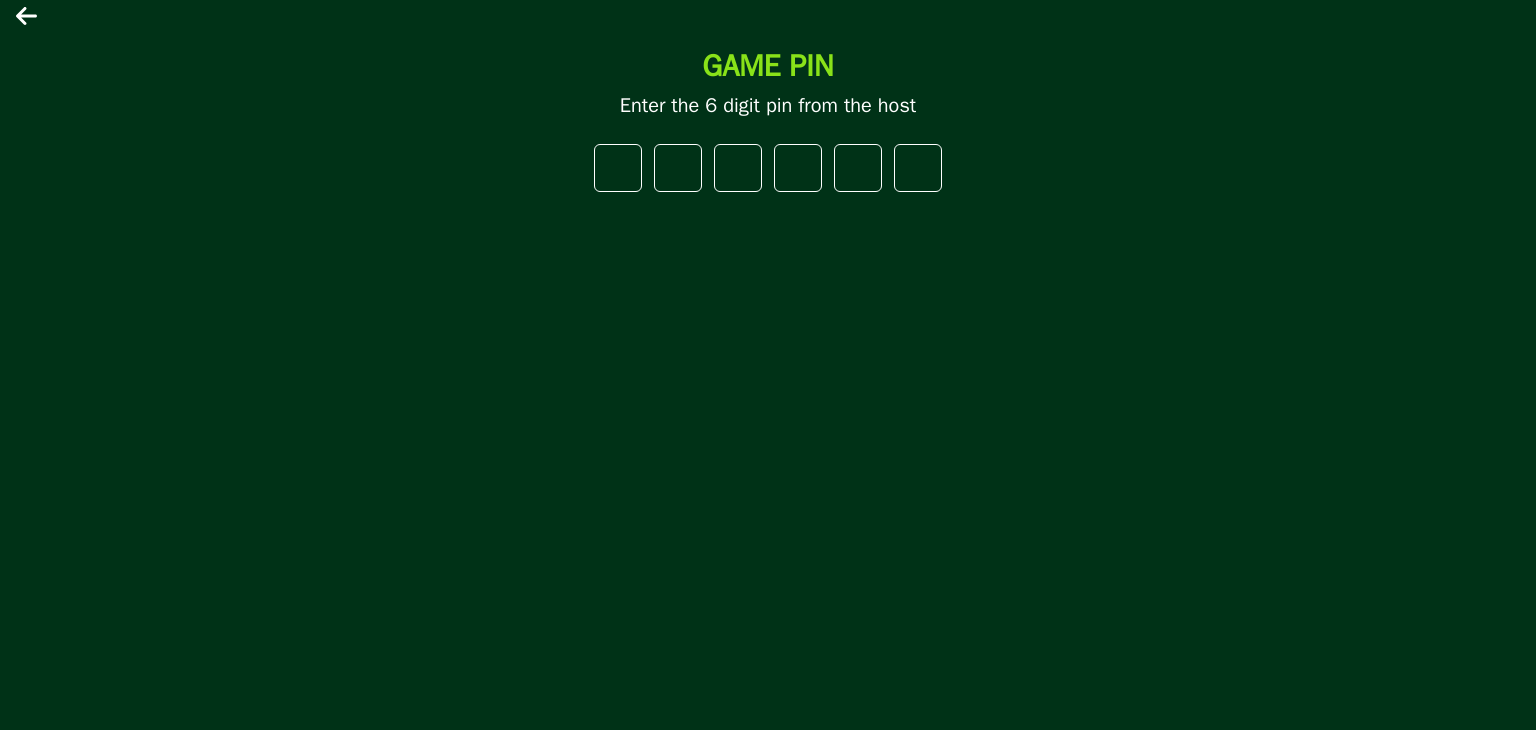 click on "GAME PIN Enter the 6 digit pin from the host" at bounding box center (768, 365) 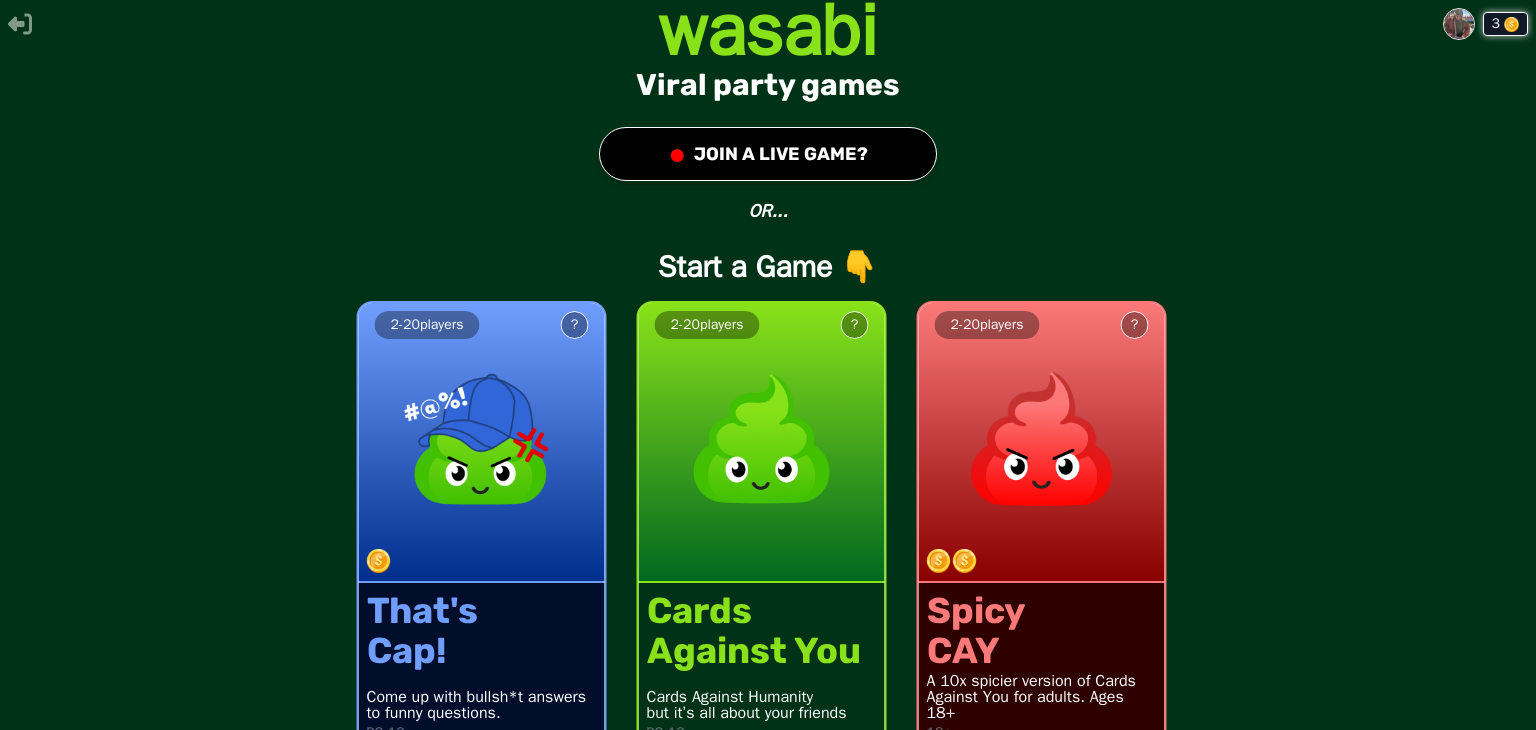 scroll, scrollTop: 0, scrollLeft: 0, axis: both 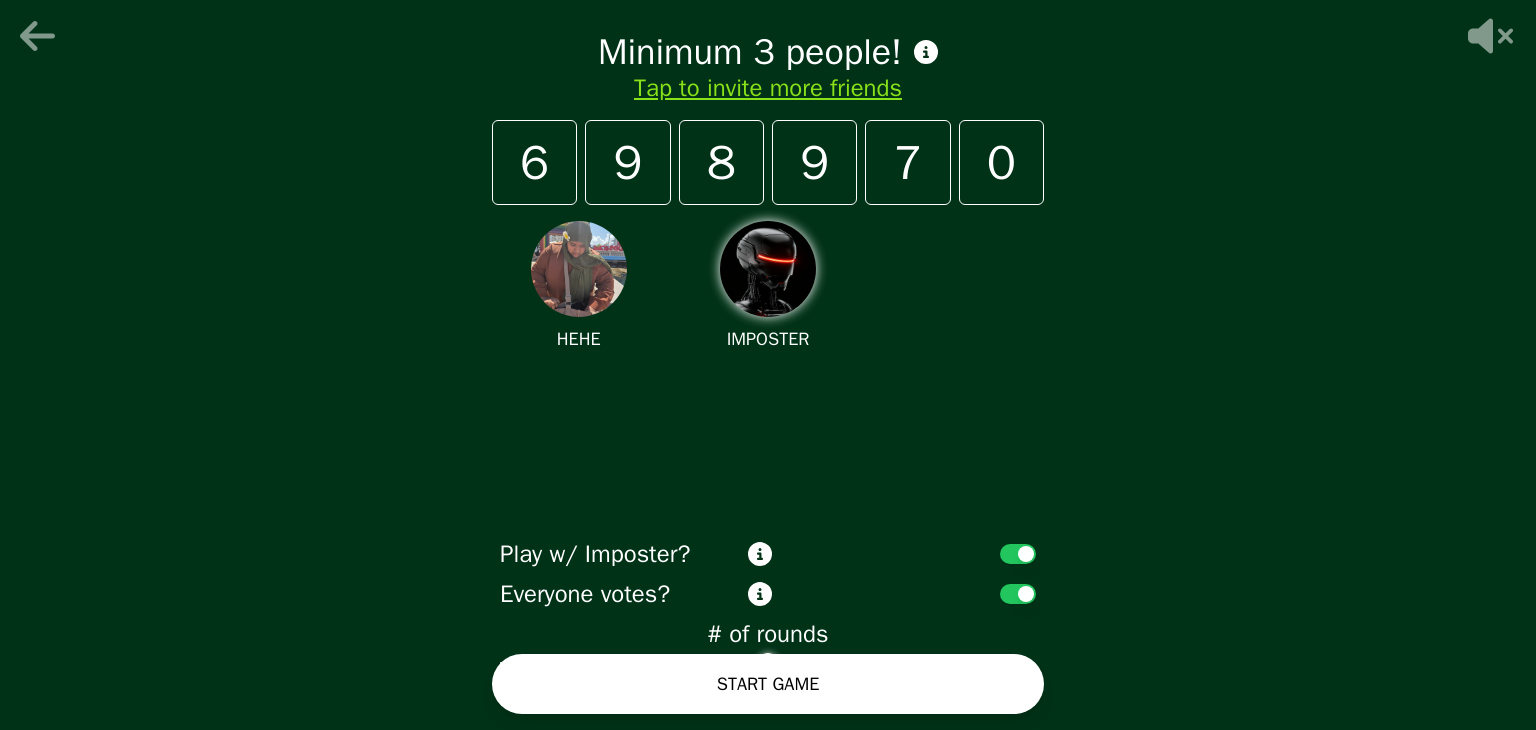 click at bounding box center [40, 36] 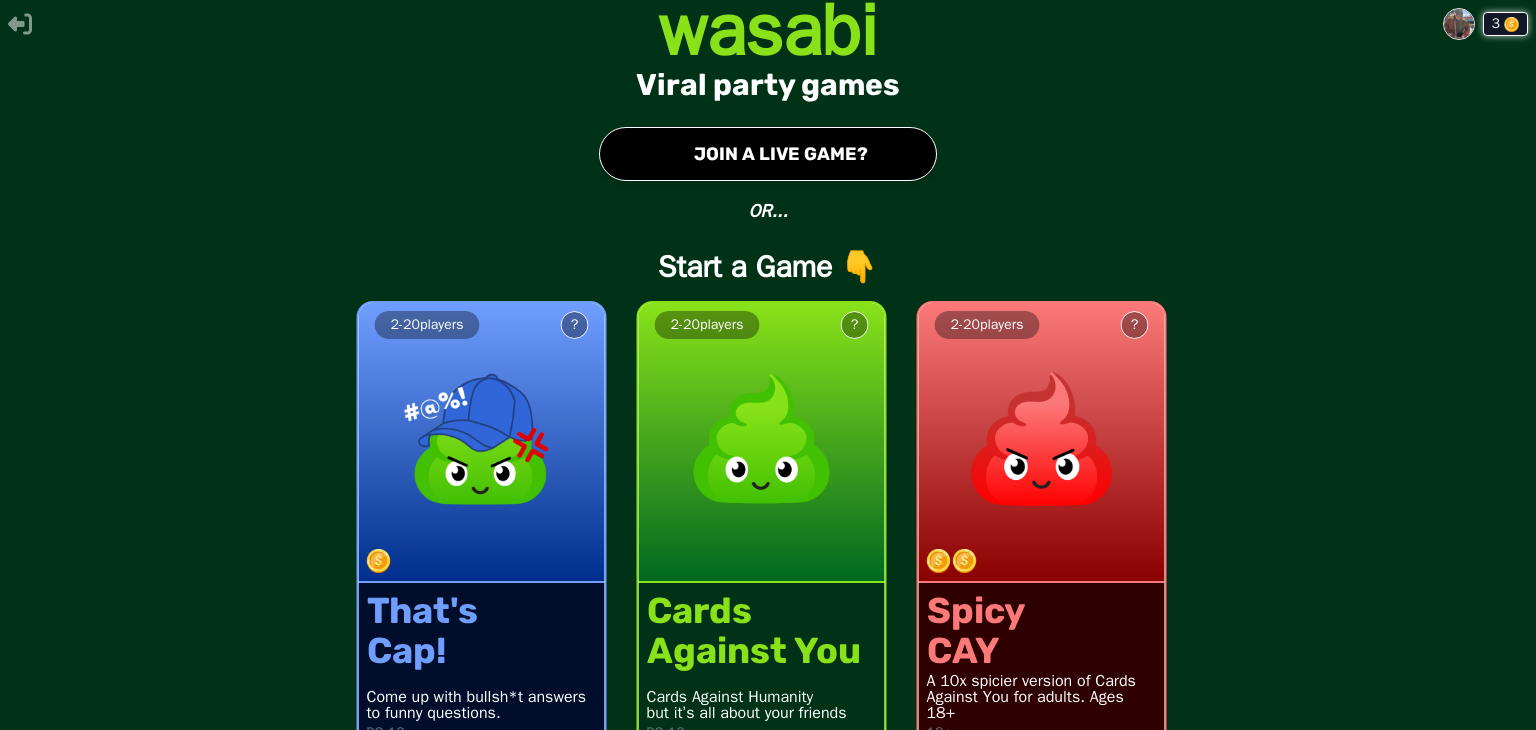 scroll, scrollTop: 36, scrollLeft: 0, axis: vertical 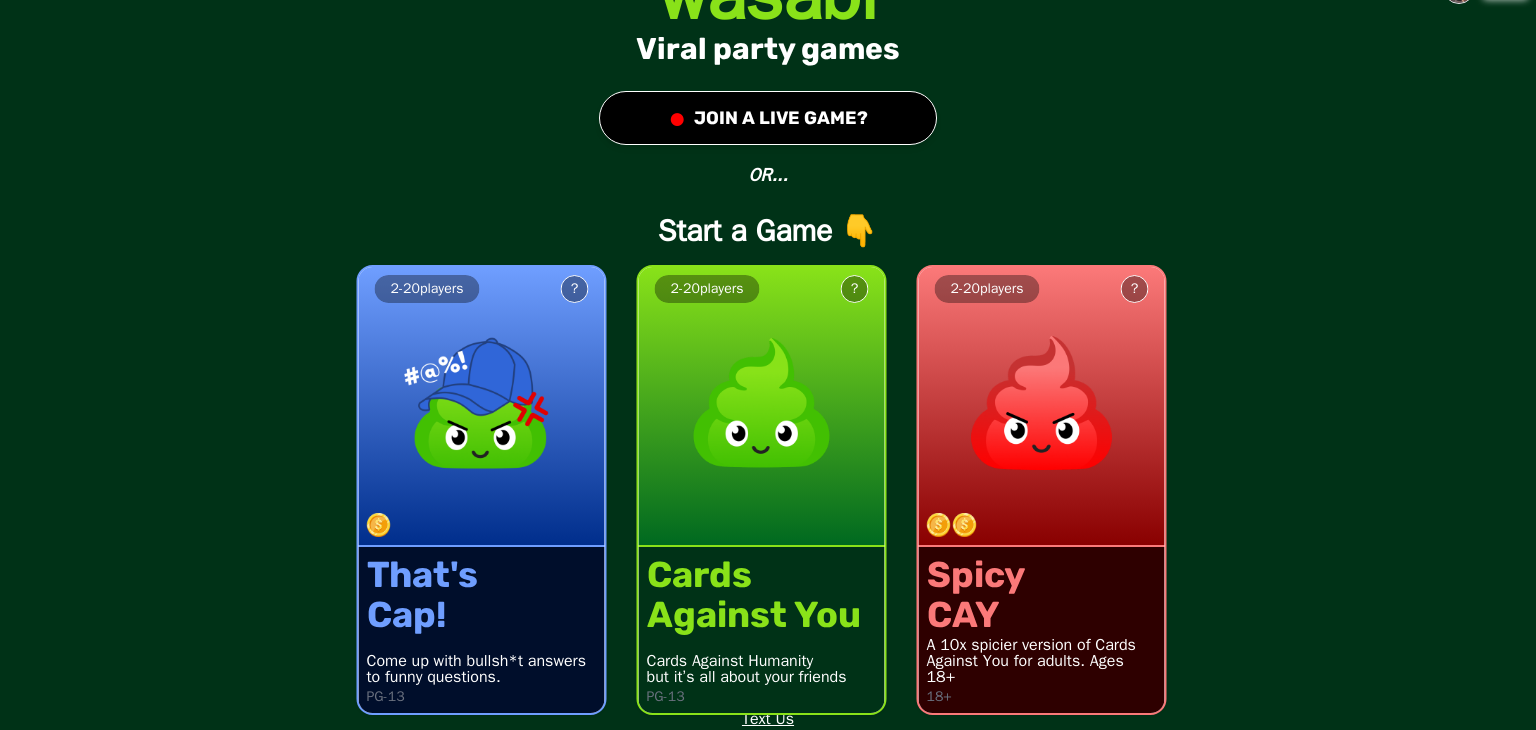 click on "Against You" at bounding box center [754, 615] 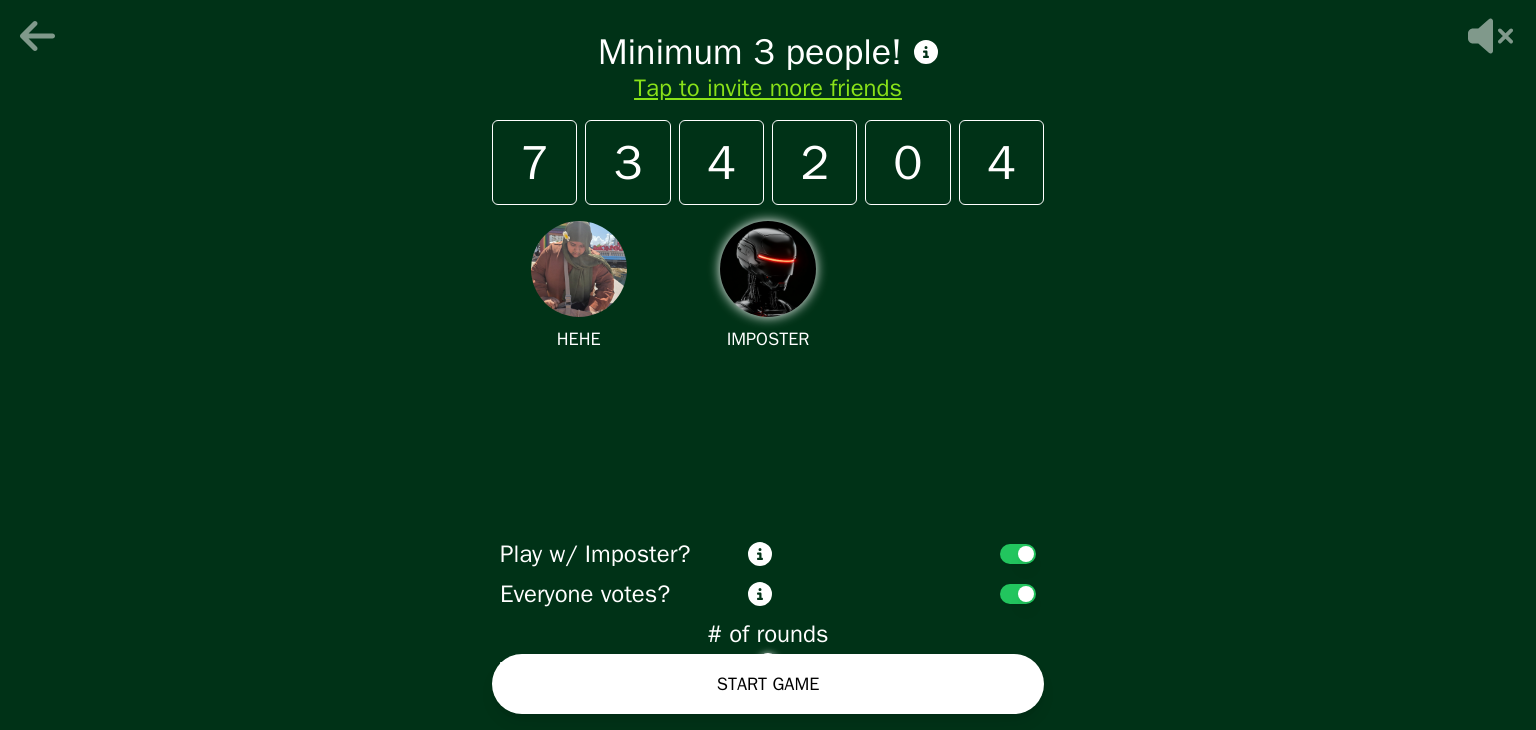 click on "HEHE IMPOSTER" at bounding box center [768, 367] 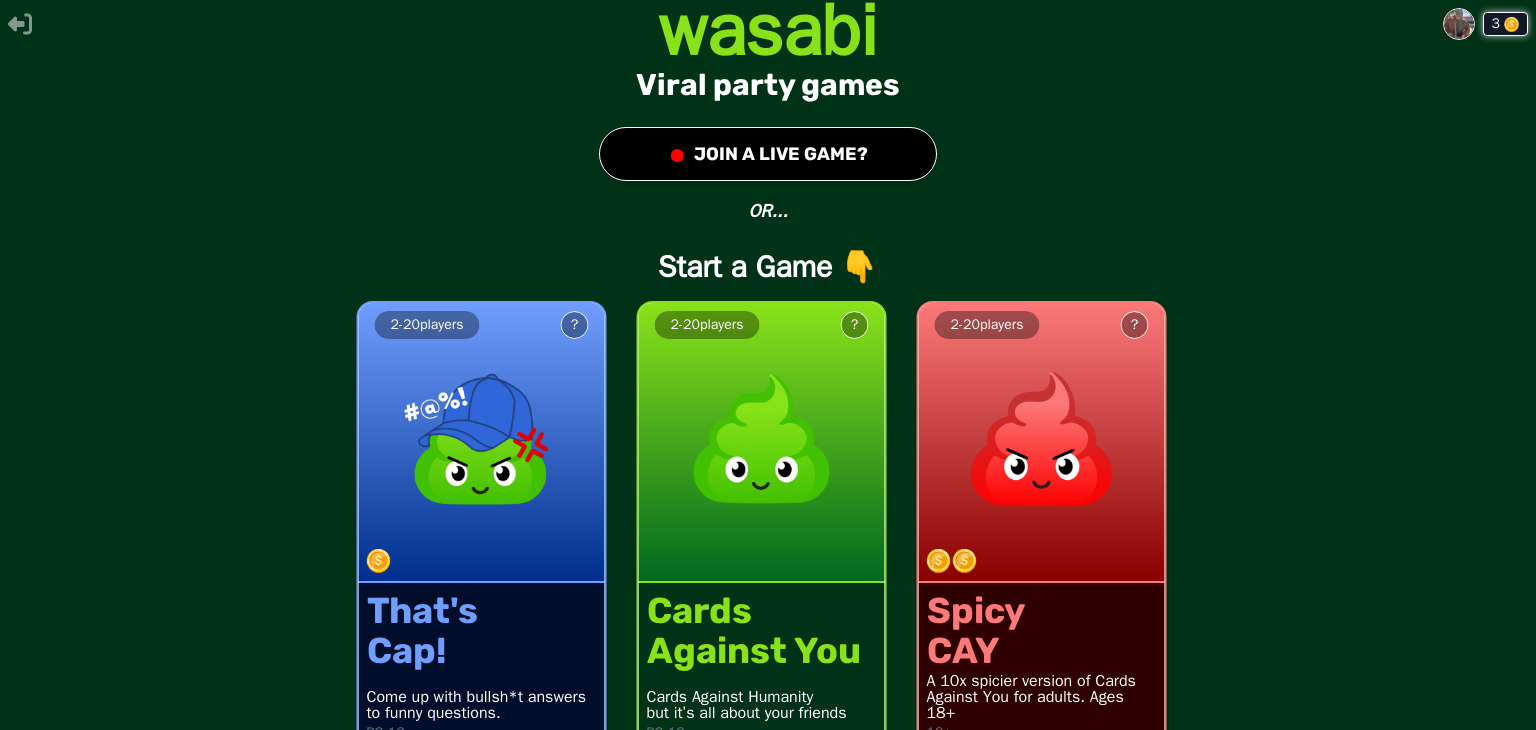 scroll, scrollTop: 36, scrollLeft: 0, axis: vertical 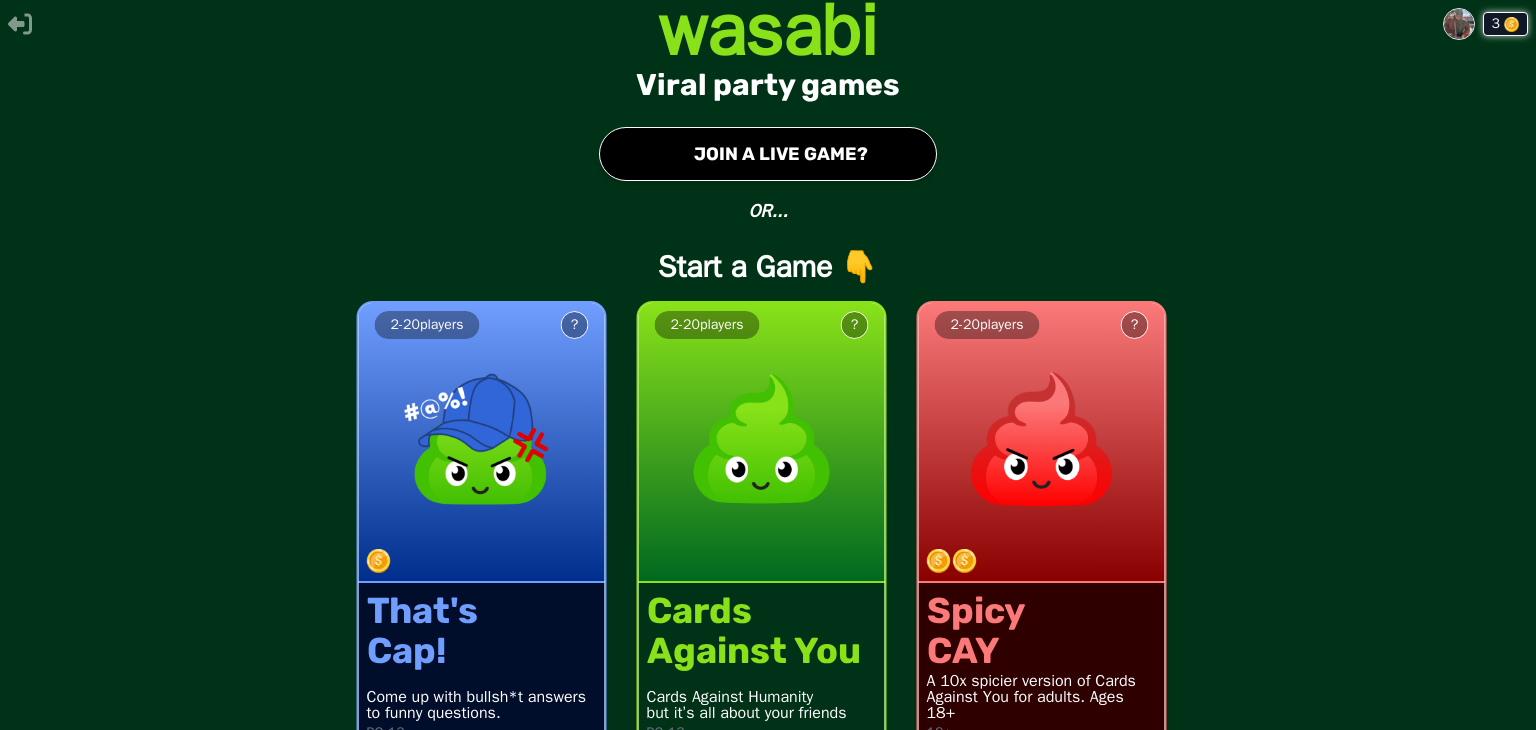 click at bounding box center [1459, 24] 